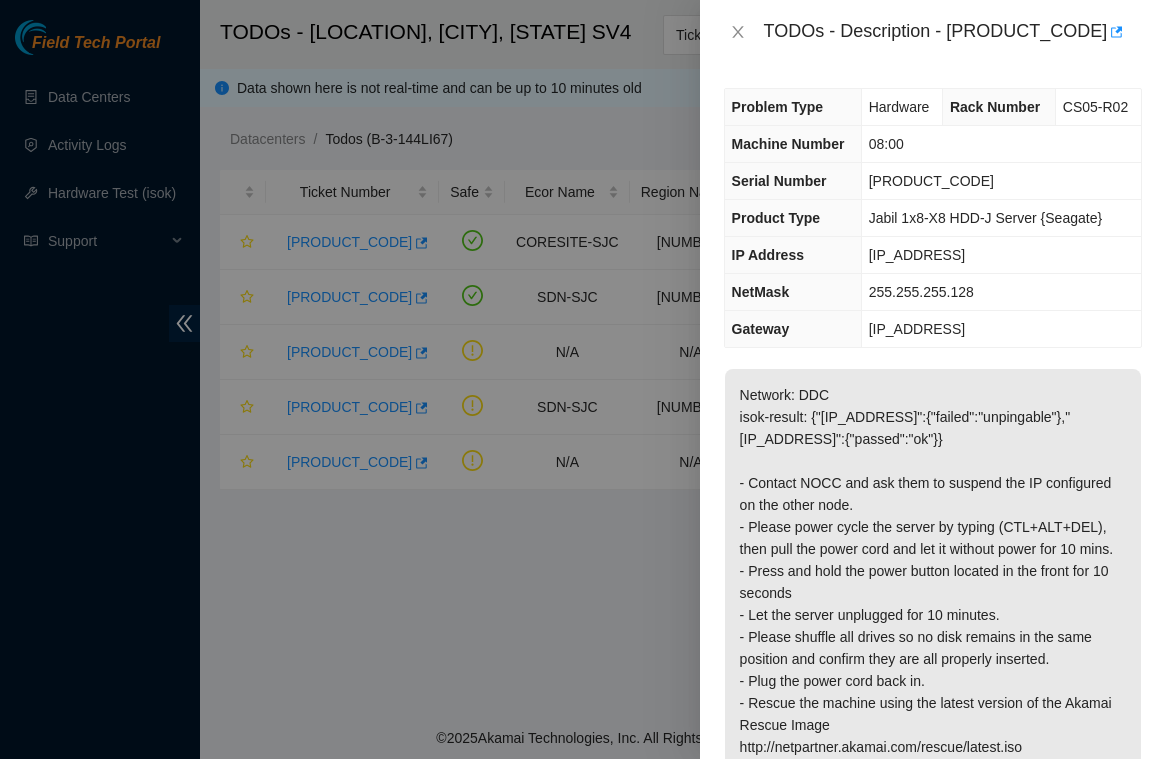 scroll, scrollTop: 0, scrollLeft: 0, axis: both 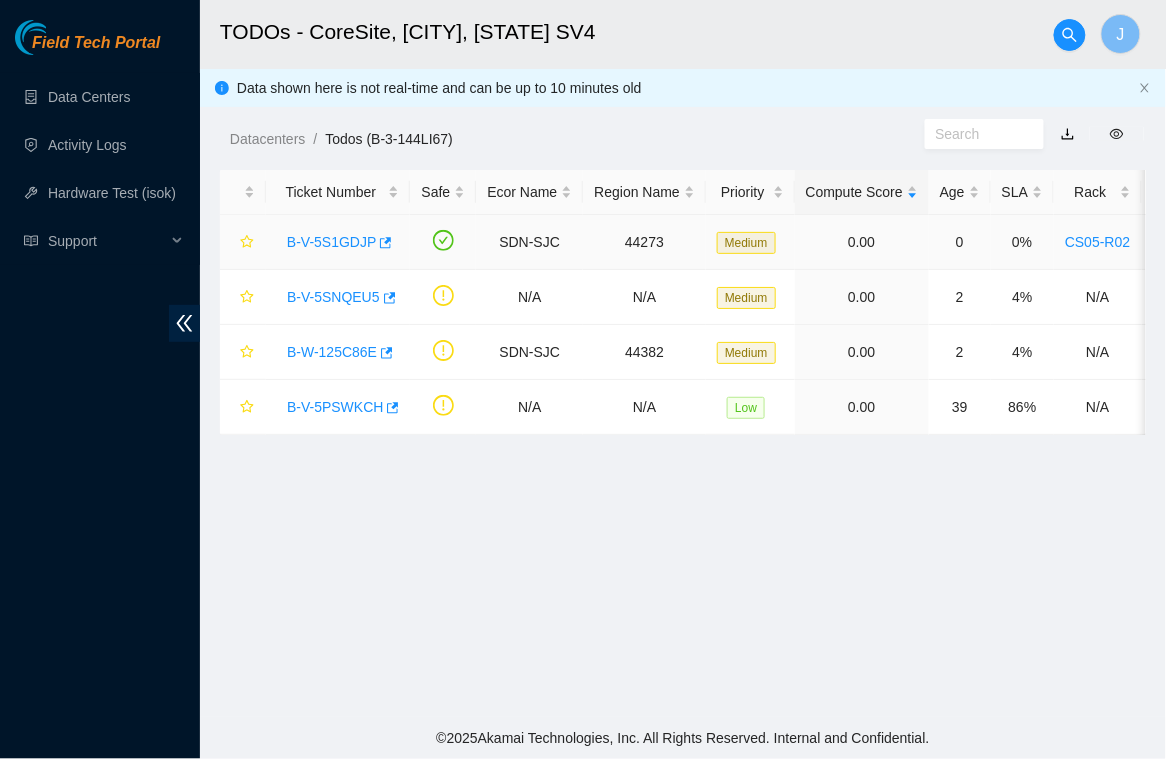 click on "B-V-5S1GDJP" at bounding box center [331, 242] 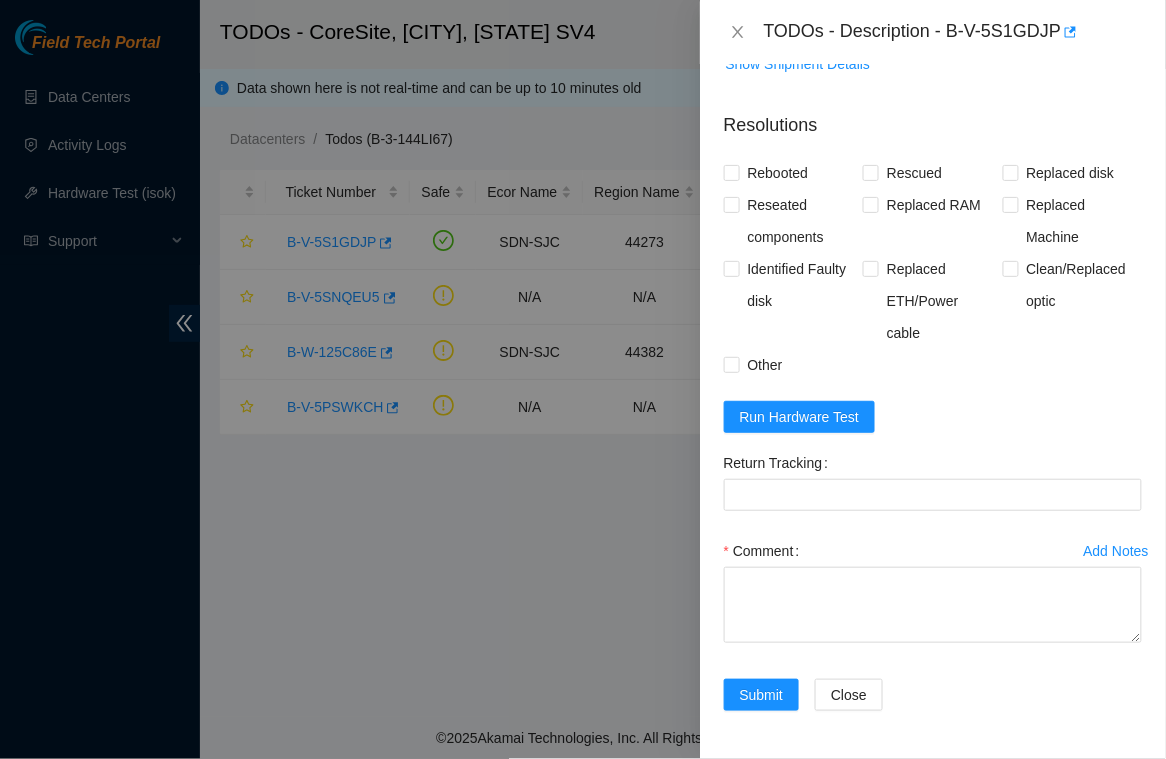scroll, scrollTop: 976, scrollLeft: 0, axis: vertical 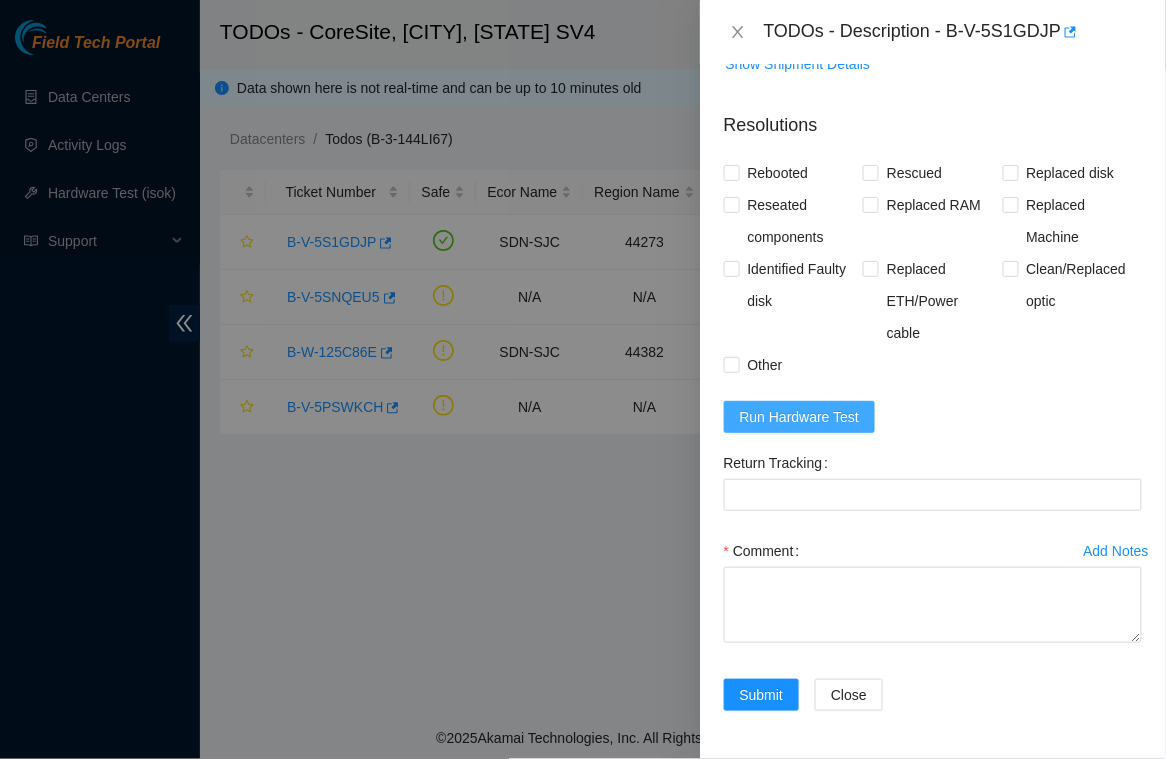 click on "Run Hardware Test" at bounding box center [800, 417] 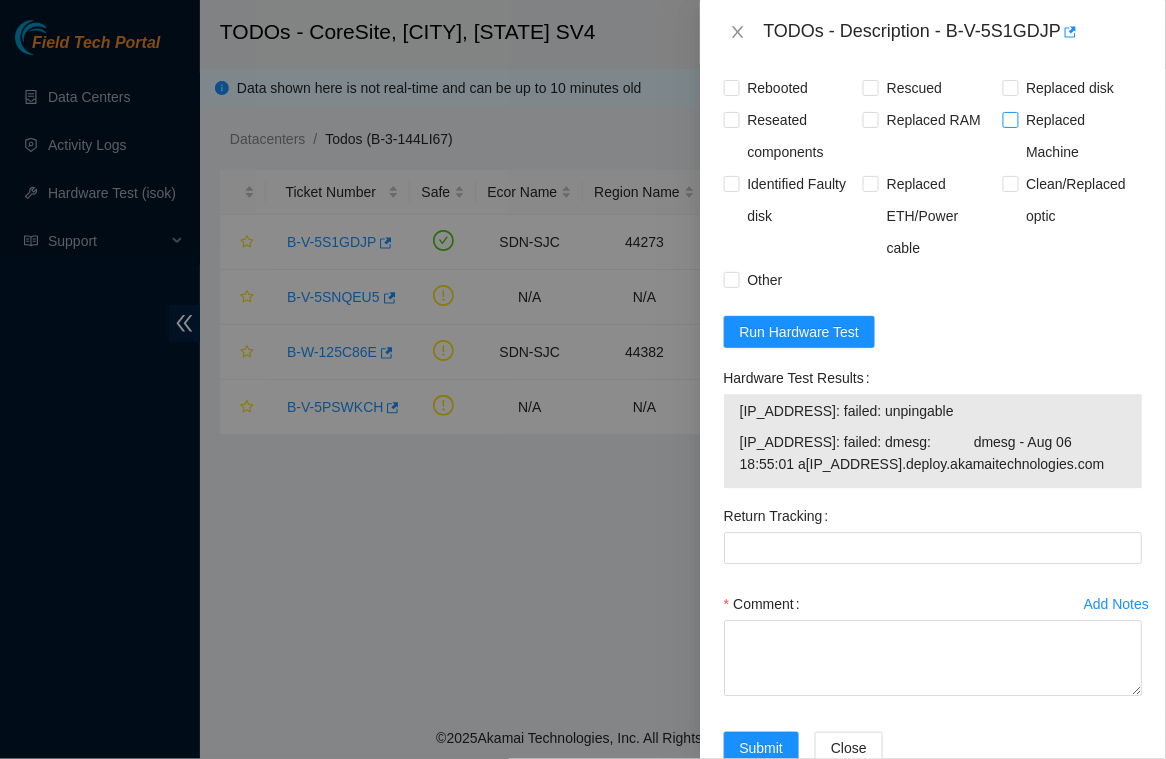 scroll, scrollTop: 1114, scrollLeft: 0, axis: vertical 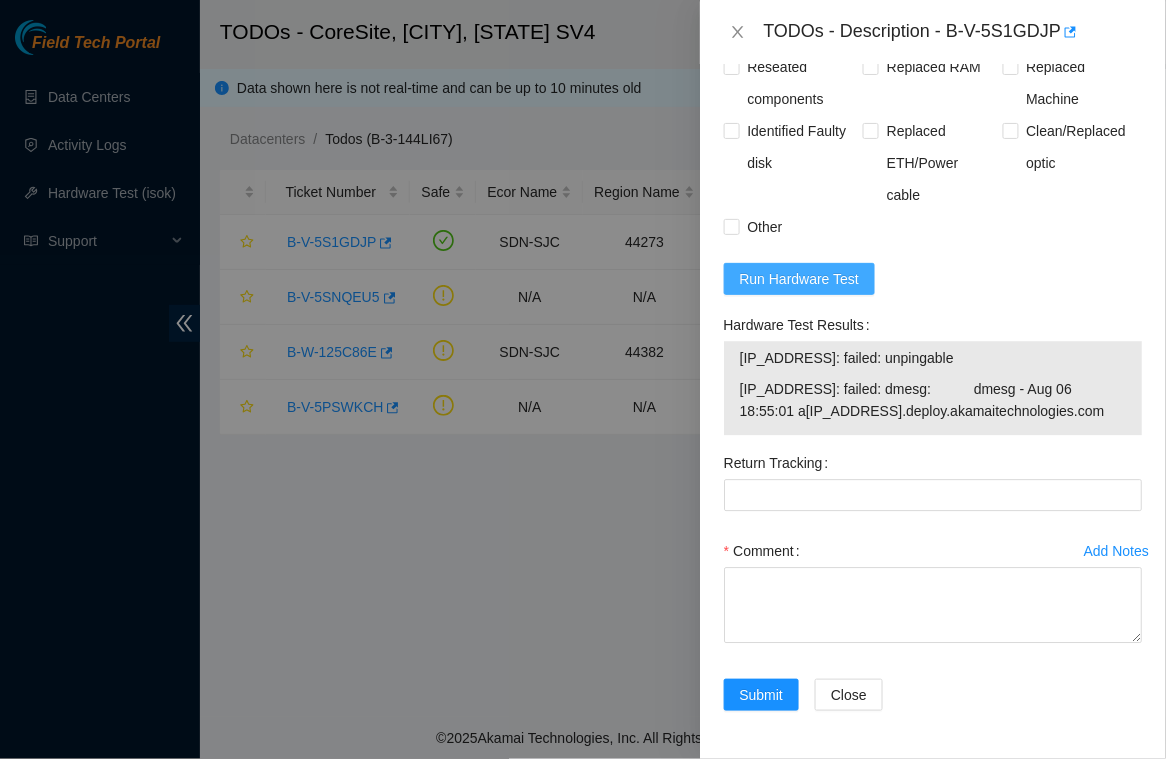 click on "Run Hardware Test" at bounding box center (800, 279) 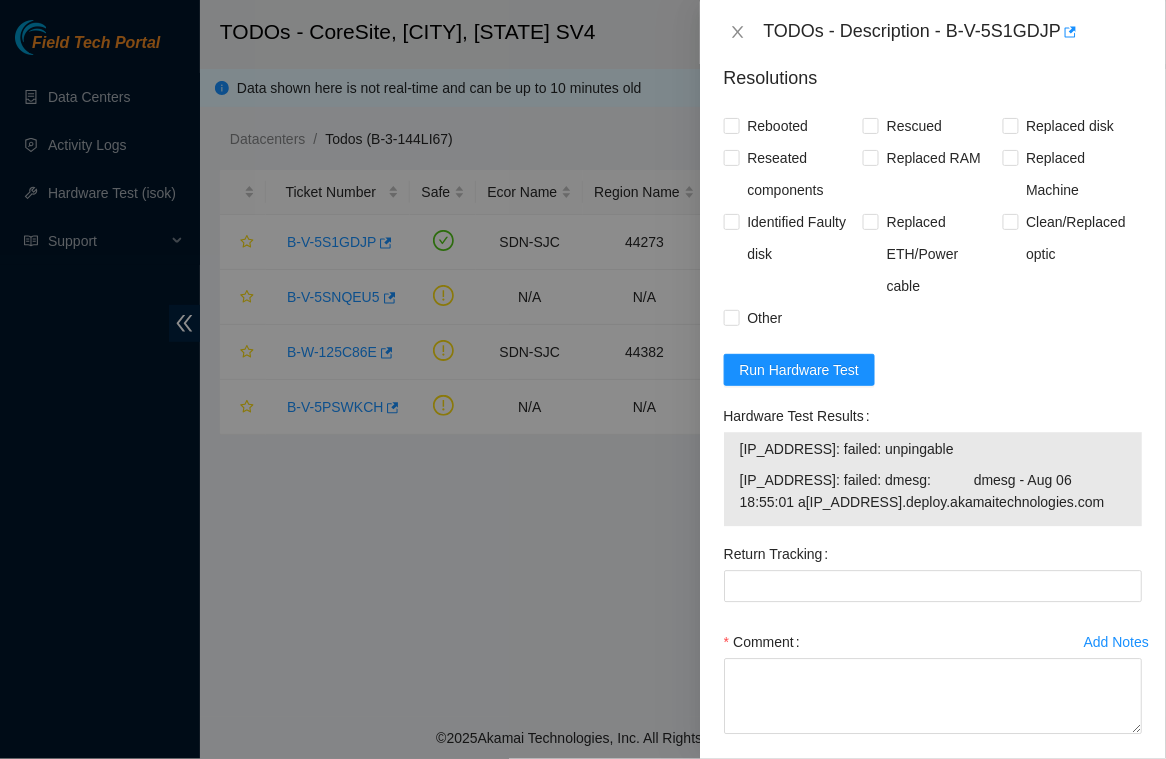 scroll, scrollTop: 1010, scrollLeft: 0, axis: vertical 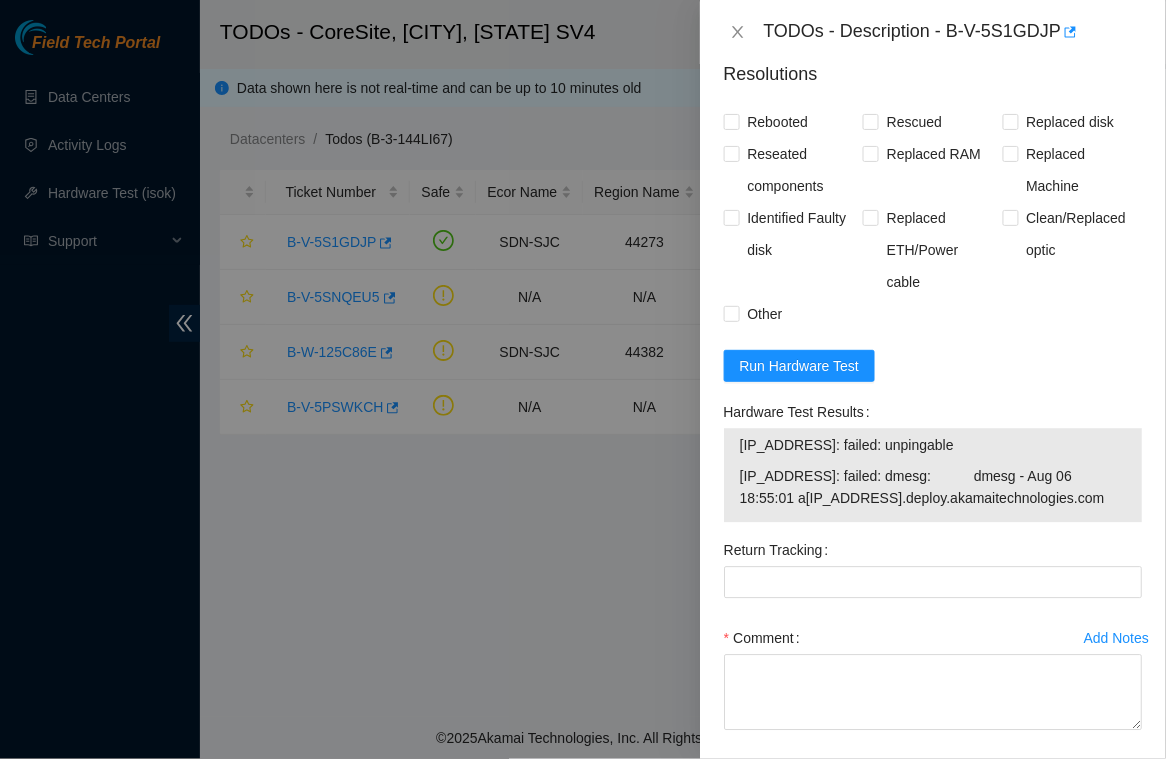 click on "[IP_ADDRESS]: failed: unpingable" at bounding box center [933, 445] 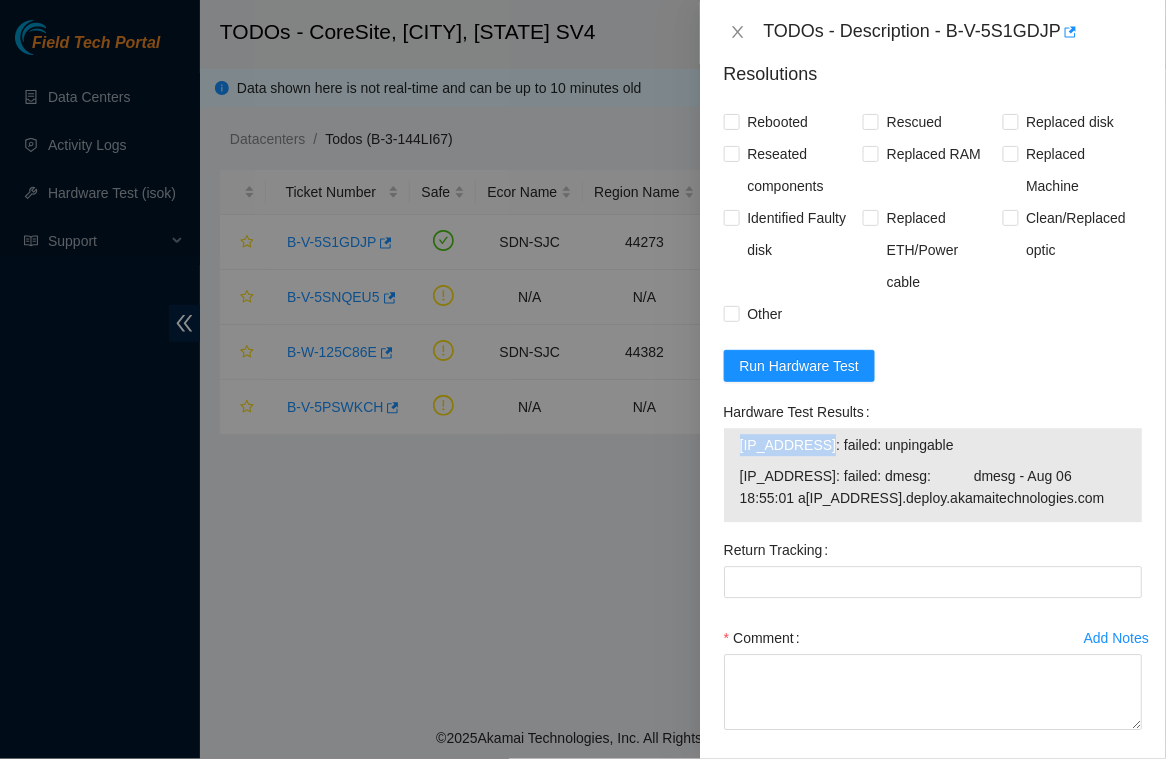 click on "[IP_ADDRESS]: failed: unpingable" at bounding box center [933, 445] 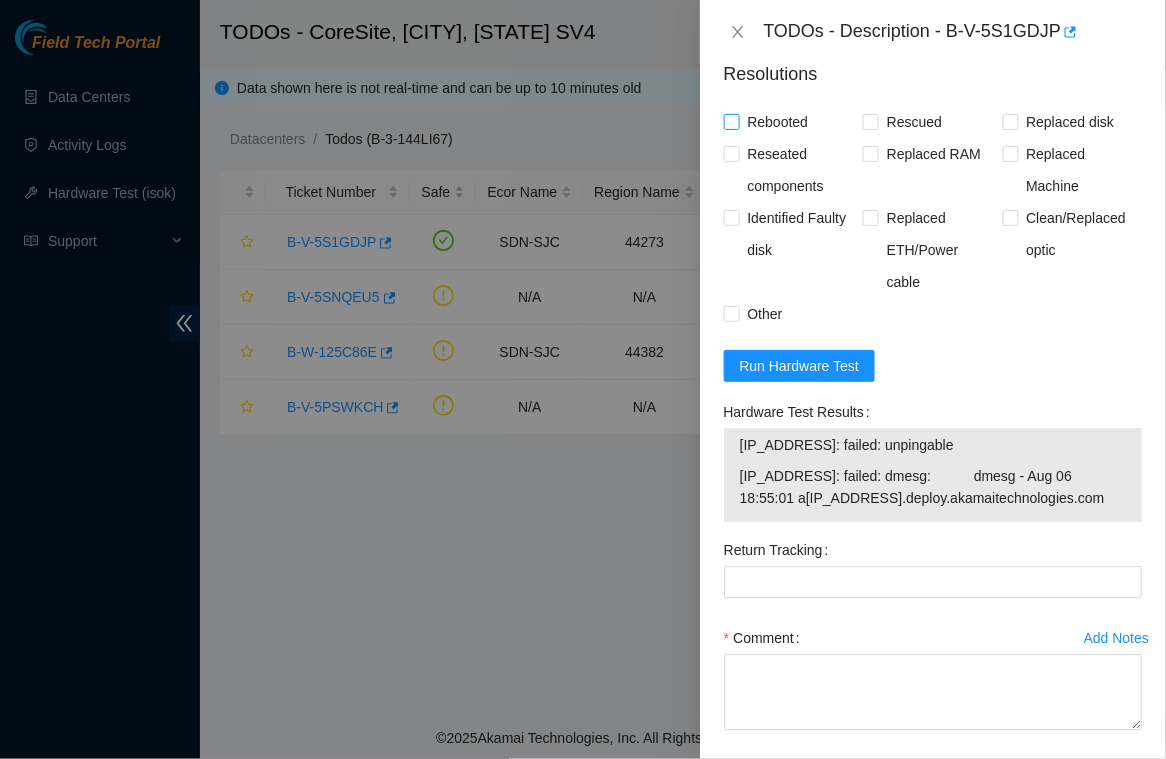 click on "Rebooted" at bounding box center [778, 122] 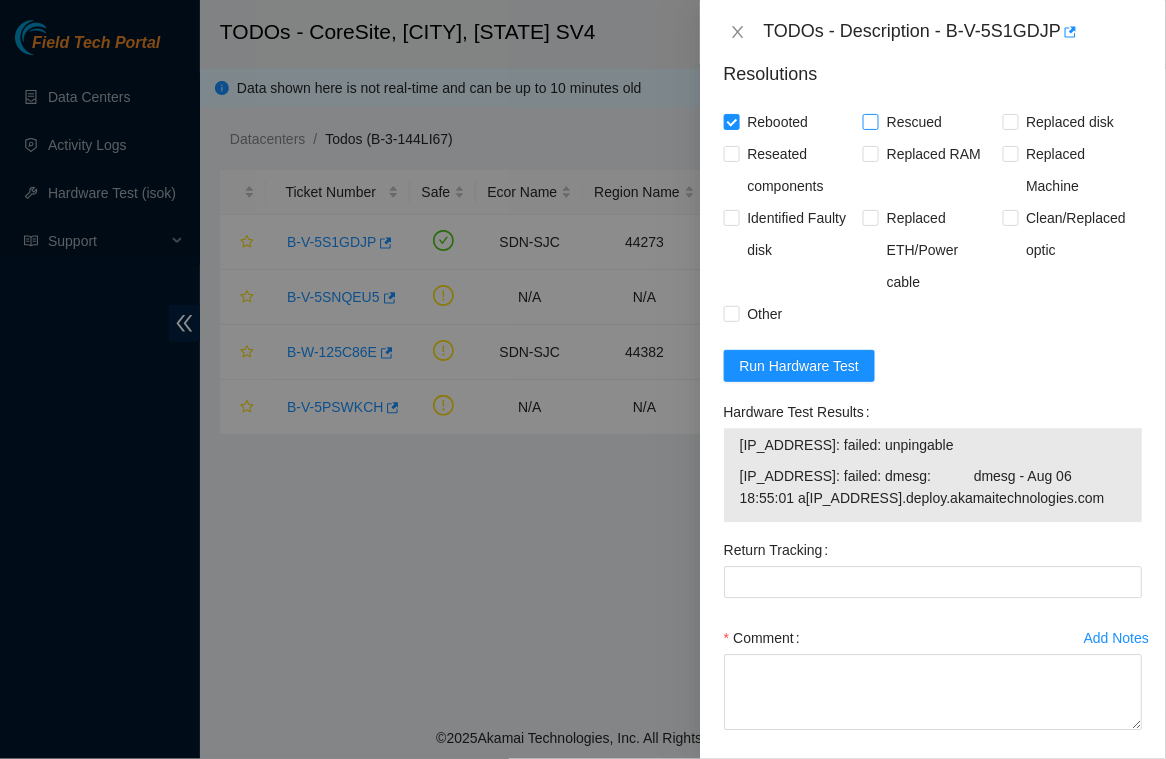 click on "Rescued" at bounding box center [914, 122] 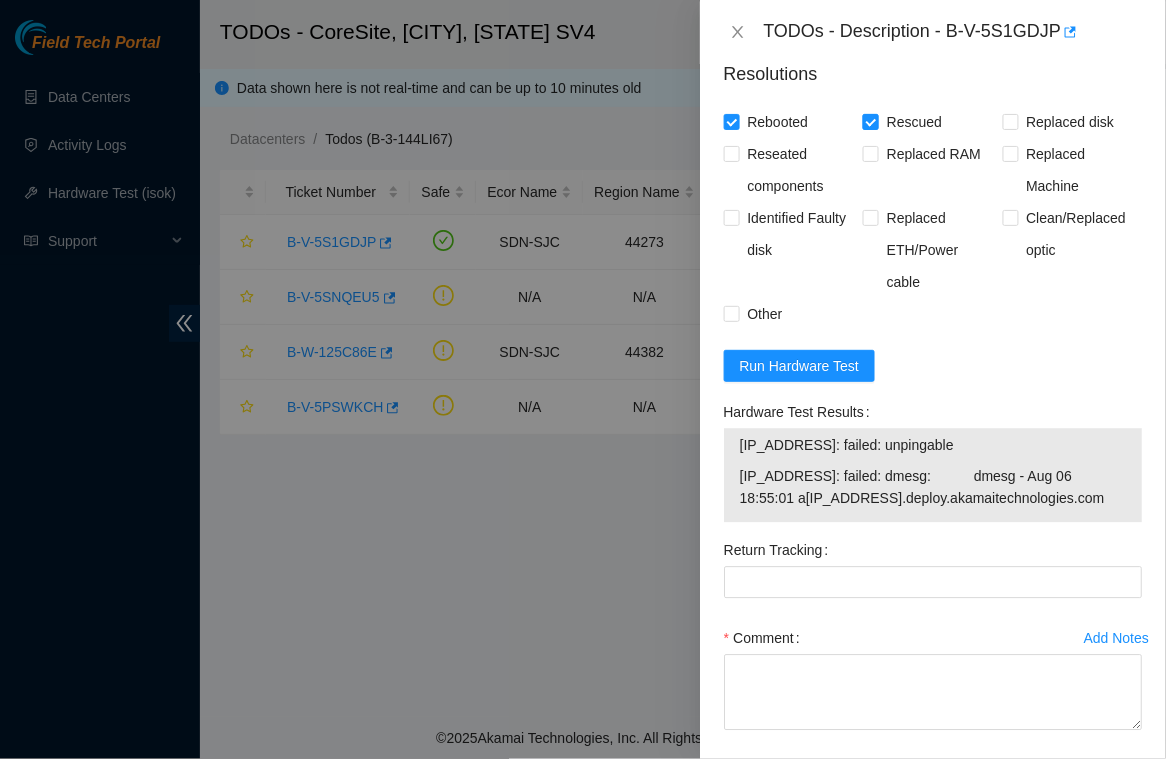 click on "Rescued" at bounding box center [914, 122] 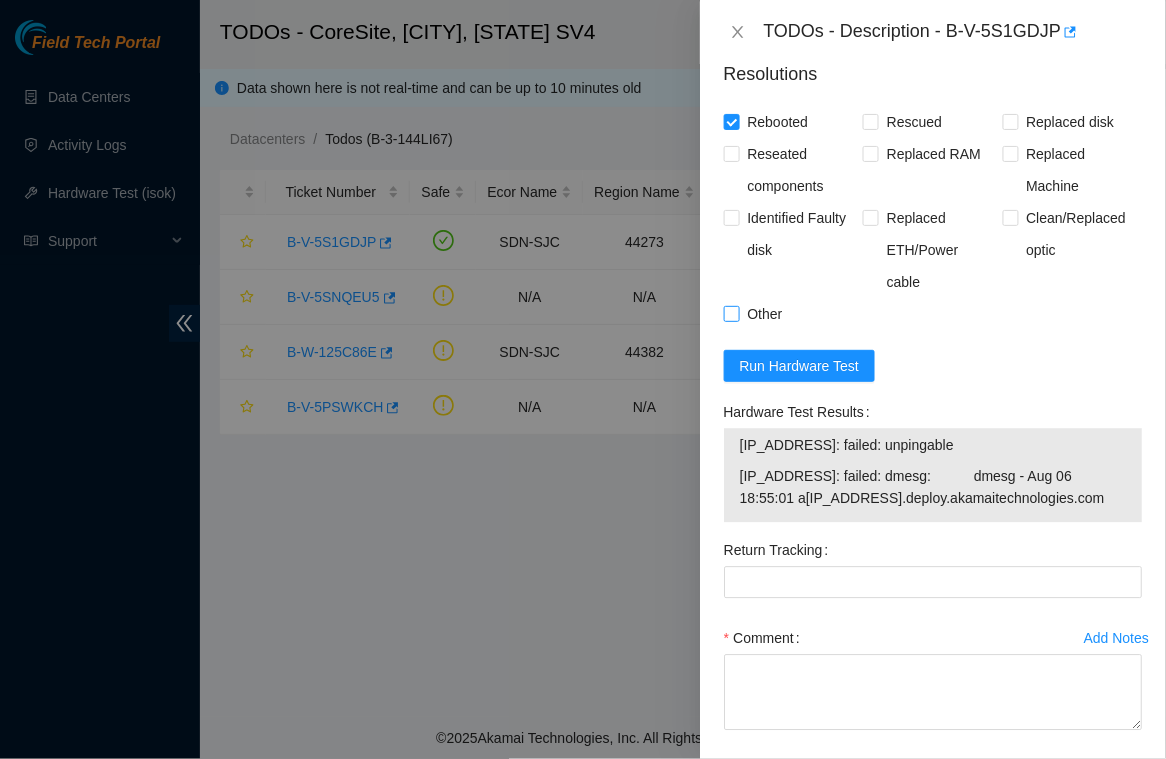 click on "Other" at bounding box center [765, 314] 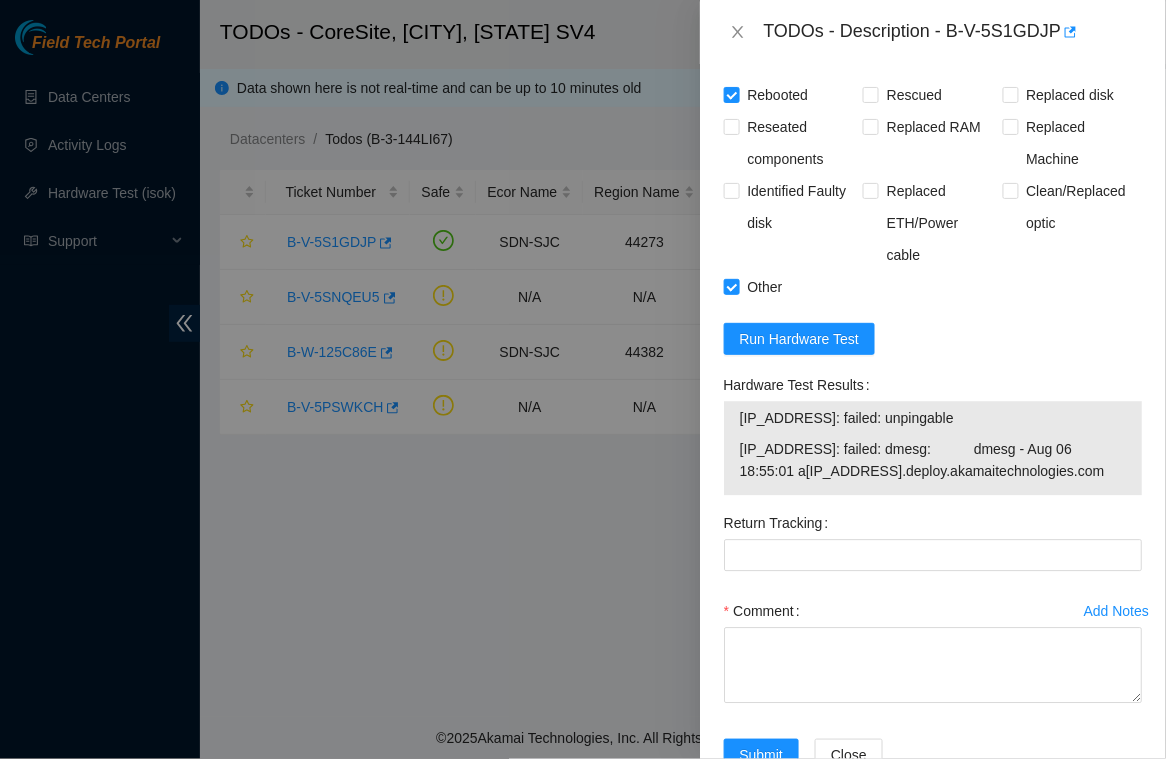 scroll, scrollTop: 1040, scrollLeft: 0, axis: vertical 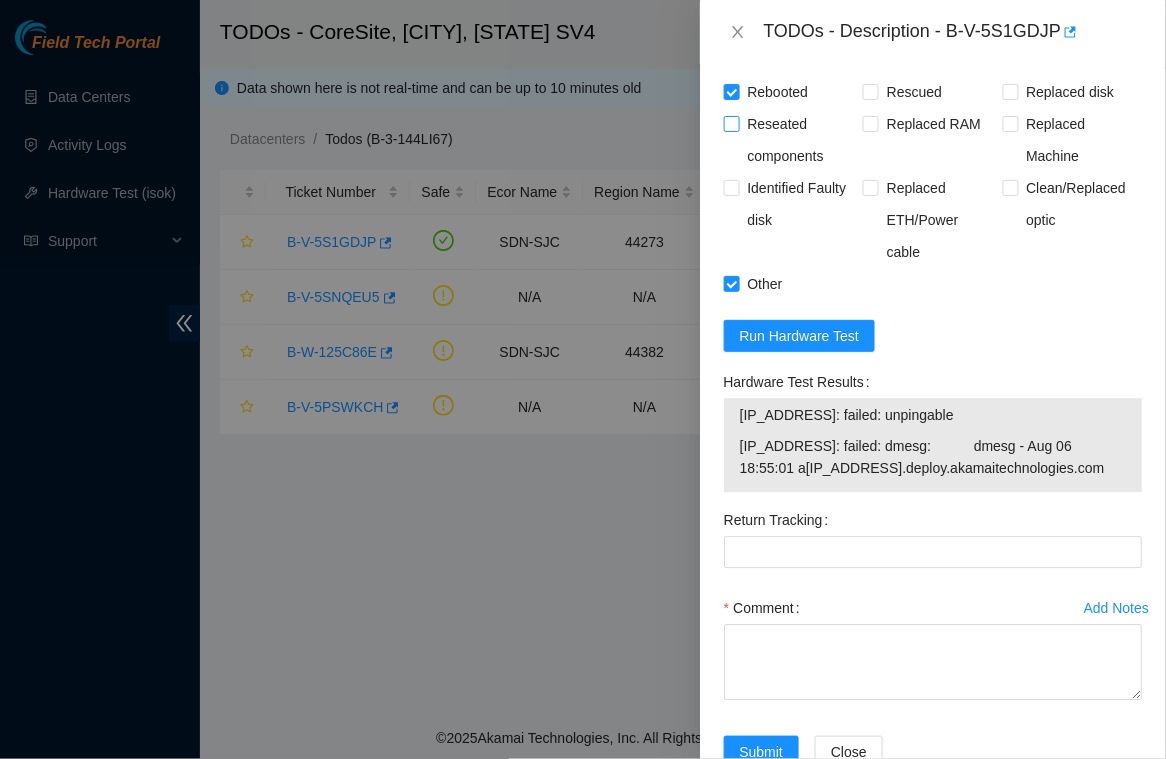 click on "Reseated components" at bounding box center [801, 140] 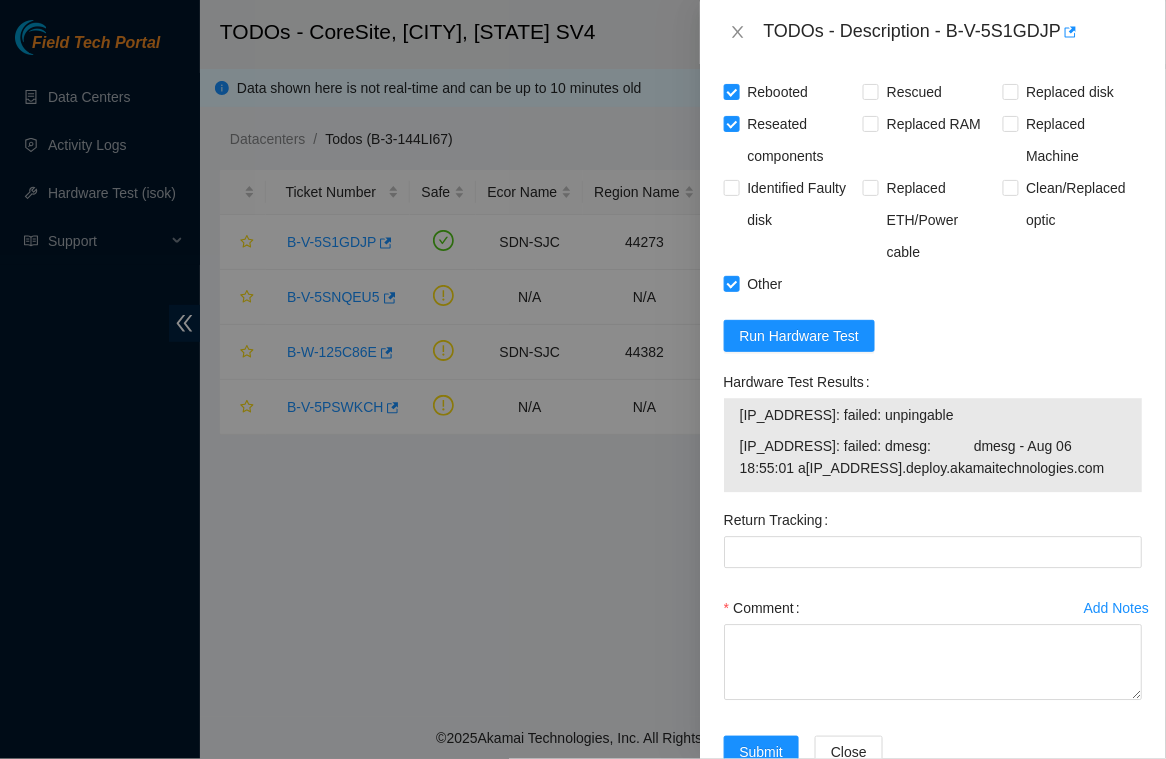 scroll, scrollTop: 1114, scrollLeft: 0, axis: vertical 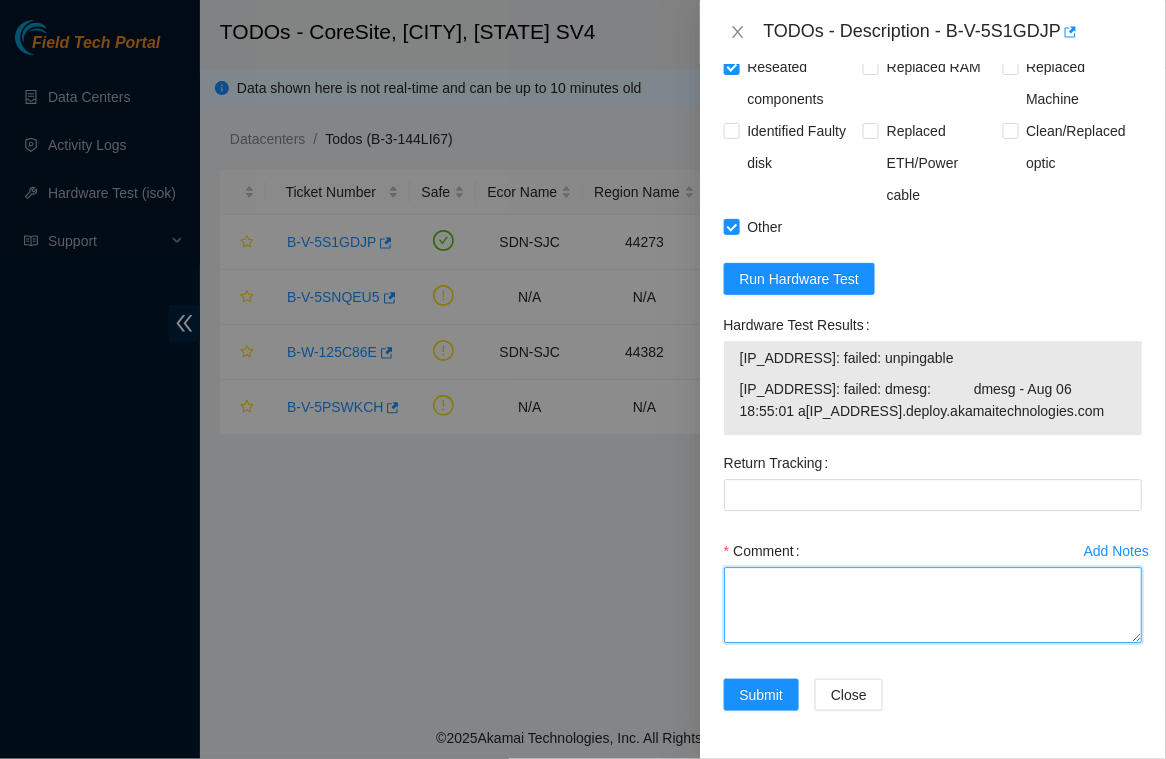 click on "Comment" at bounding box center [933, 605] 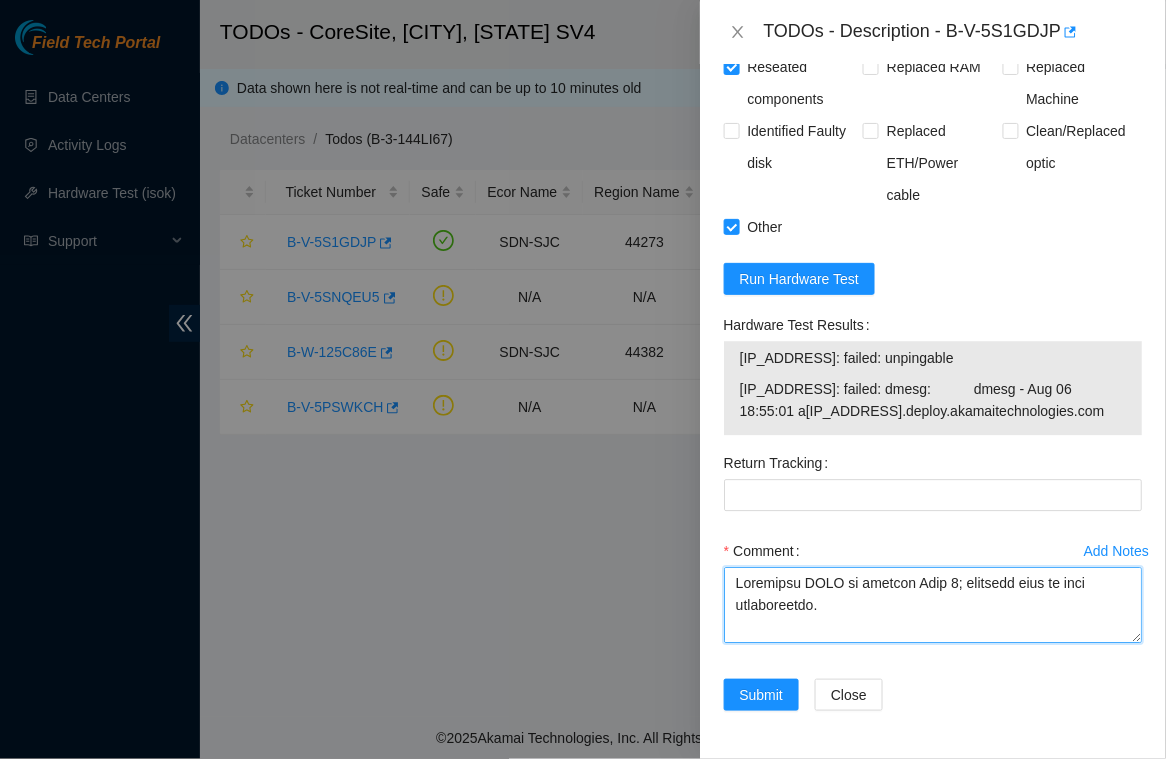 scroll, scrollTop: 762, scrollLeft: 0, axis: vertical 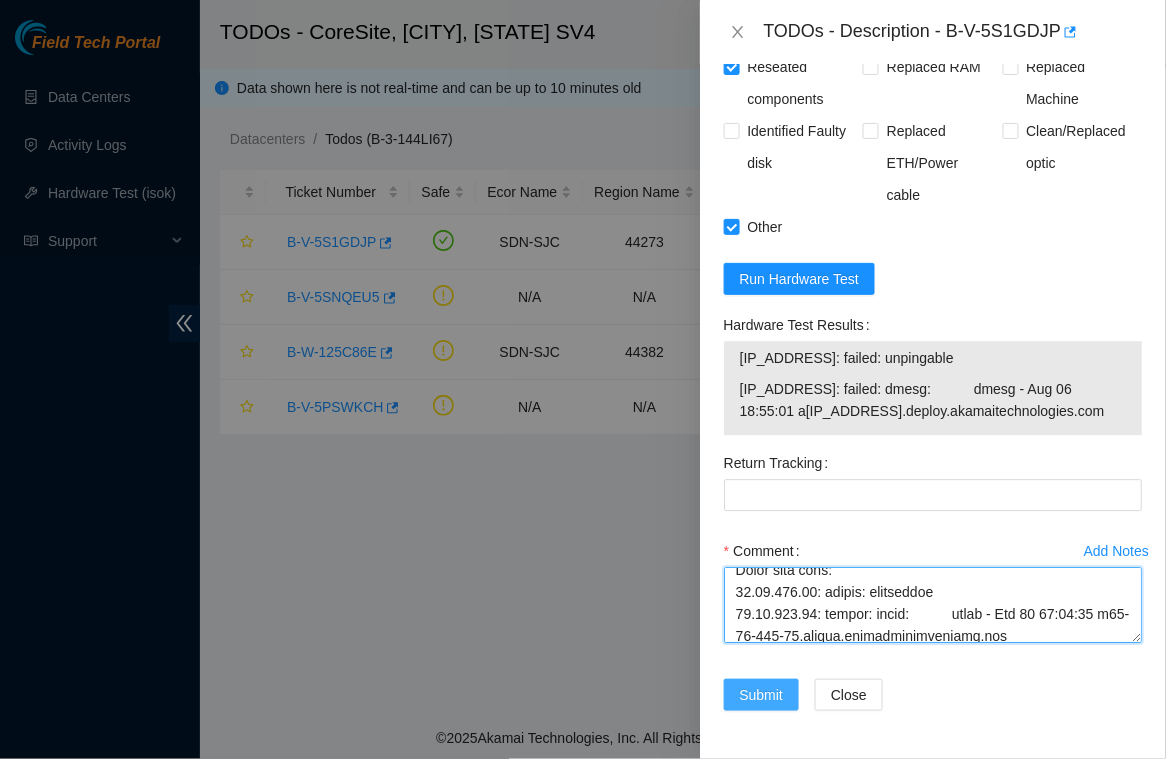type on "Contacted NOCC to suspend Node 1; received safe to work confirmation.
Typed CTL+ALT+DEL to reboot, and pull the power cord
Let it without power for 10 mins.
Pressed and held the power button located in the front for 10 seconds
Let the server unplugged for another 10 minutes.
Shuffled all drives so no disk remains in the same position and confirm they are all properly inserted.
Plugged the power cord back in.
Rescue stick inserted and commencing.
Server appears to not rescue; screen shot taken and sent to STS San Jose chat via Webex.
Josue instructed to keep HDD in slot 0 and unseat all other drives; reattempt rescue.
Unseated all HDD except HDD in slot0.  Rescue attempt in process.
Rescue incomplete w/ screen message “BOO! Install failed.”  Jorge further instructed to remove HDD from slot 0, leaving only one HDD in another slot.  When done, same results : “BOO! Install failed.”  ** REQUESTING TO RMA SERVER **
Check with isok:
23.33.113.18: failed: unpingable
23.33.113.19: failed: dmesg:  ..." 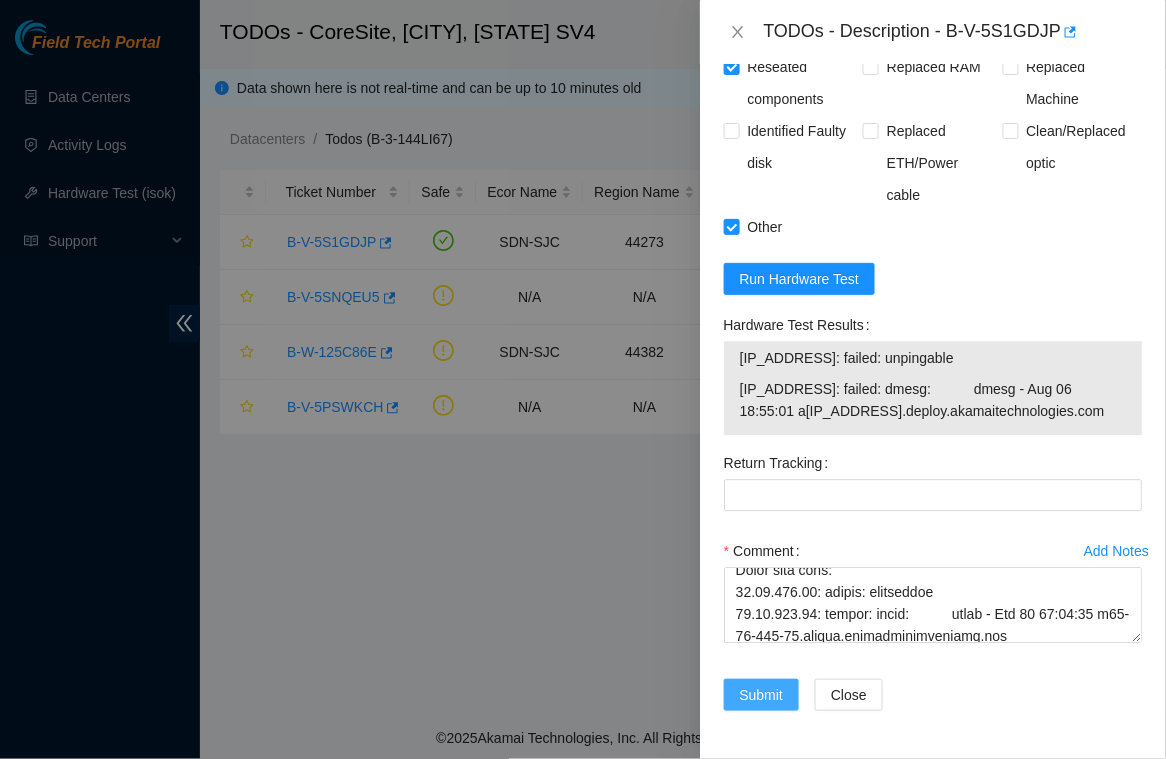 click on "Submit" at bounding box center [762, 695] 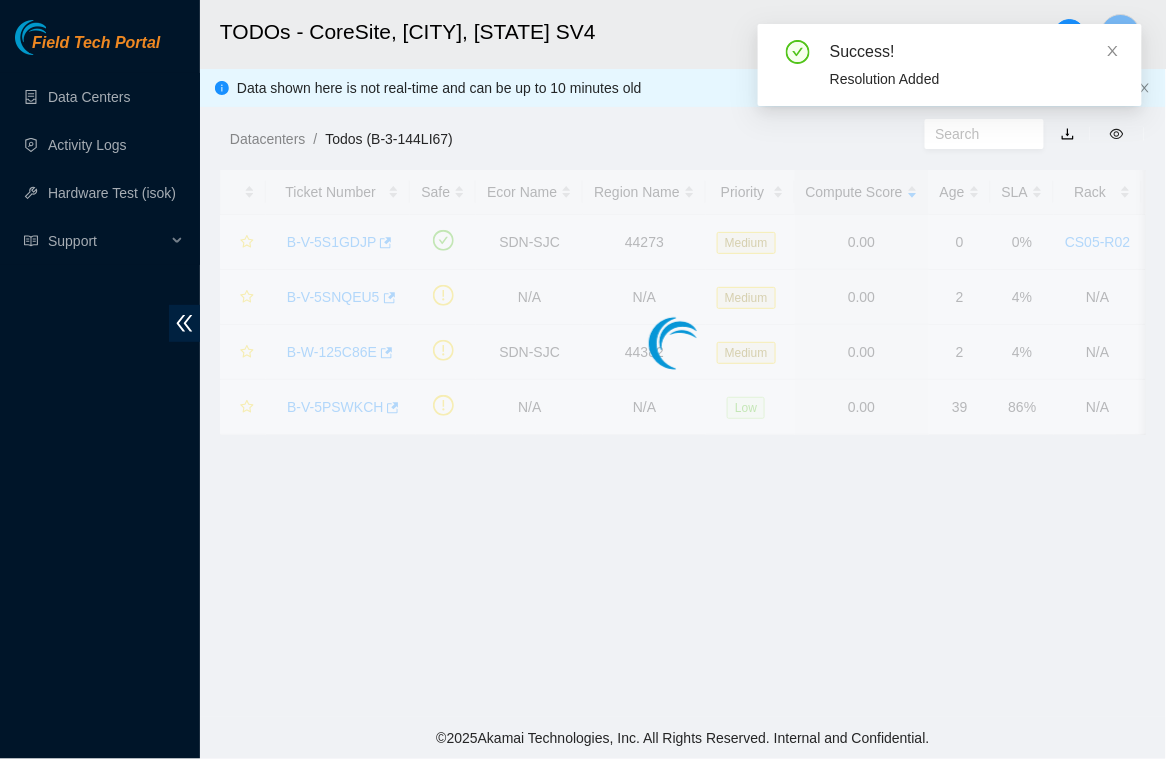 scroll, scrollTop: 100, scrollLeft: 0, axis: vertical 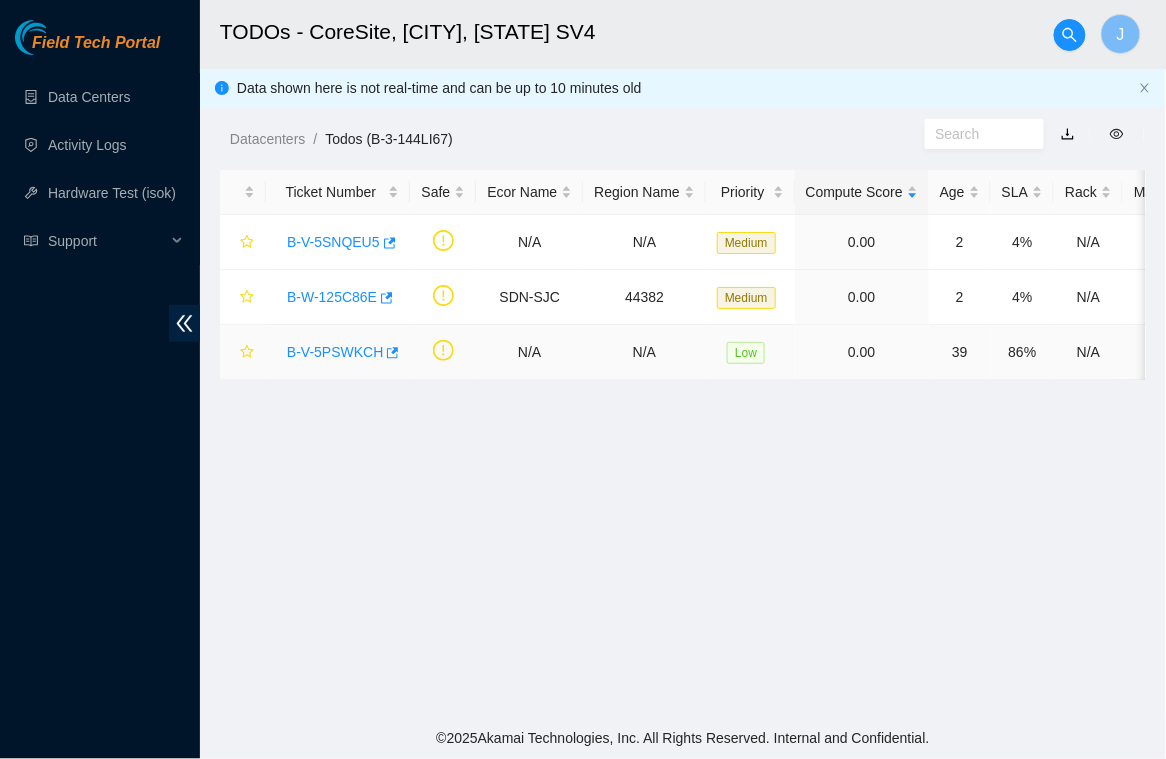 click on "B-V-5PSWKCH" at bounding box center (335, 352) 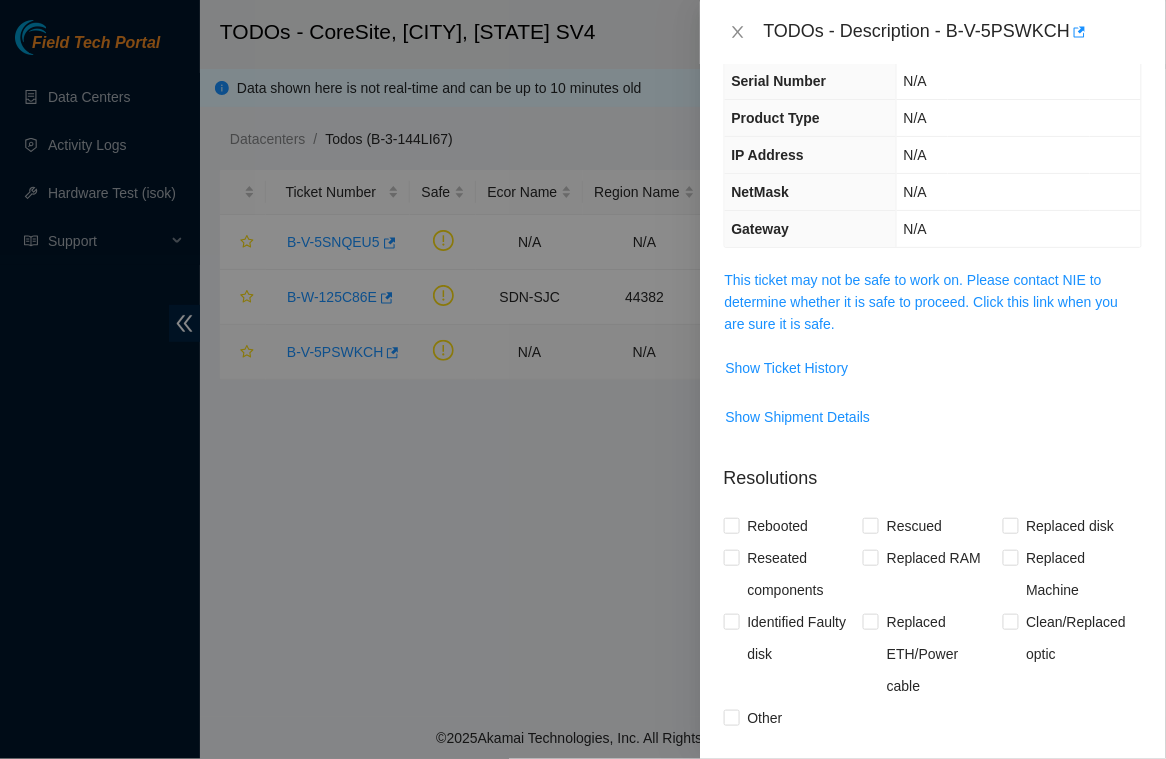 scroll, scrollTop: 78, scrollLeft: 0, axis: vertical 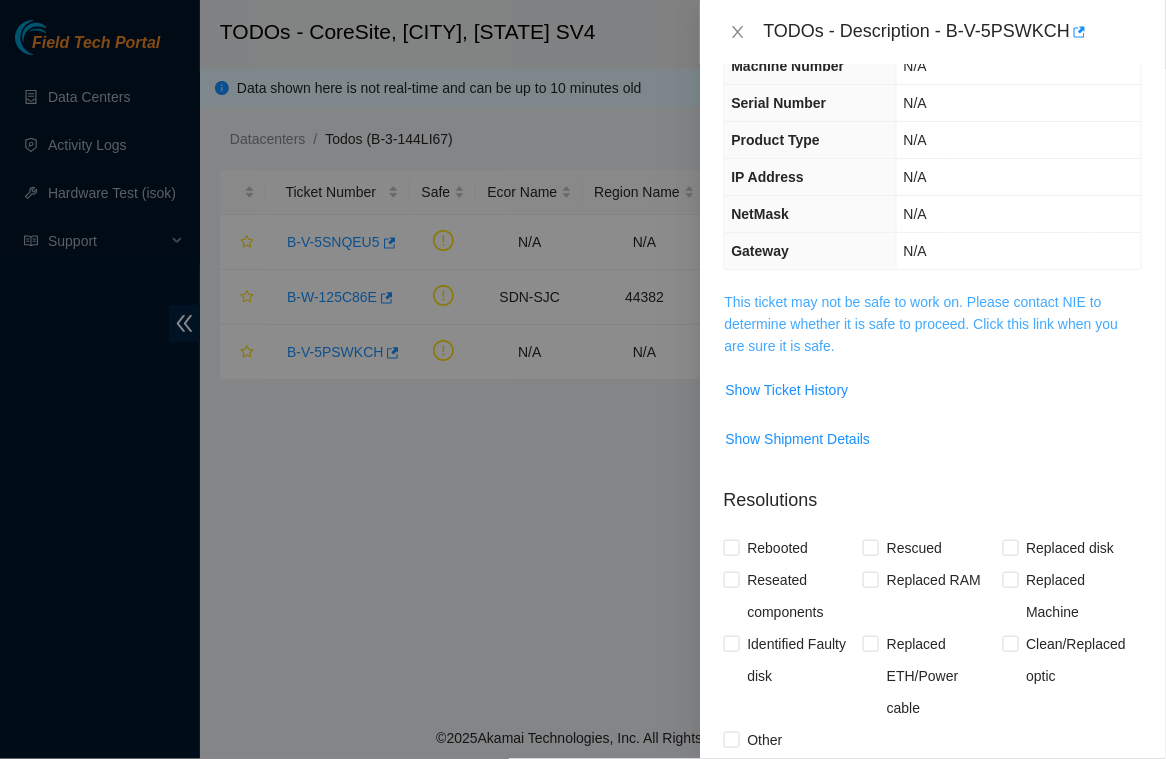 click on "This ticket may not be safe to work on. Please contact NIE to determine whether it is safe to proceed. Click this link when you are sure it is safe." at bounding box center [922, 324] 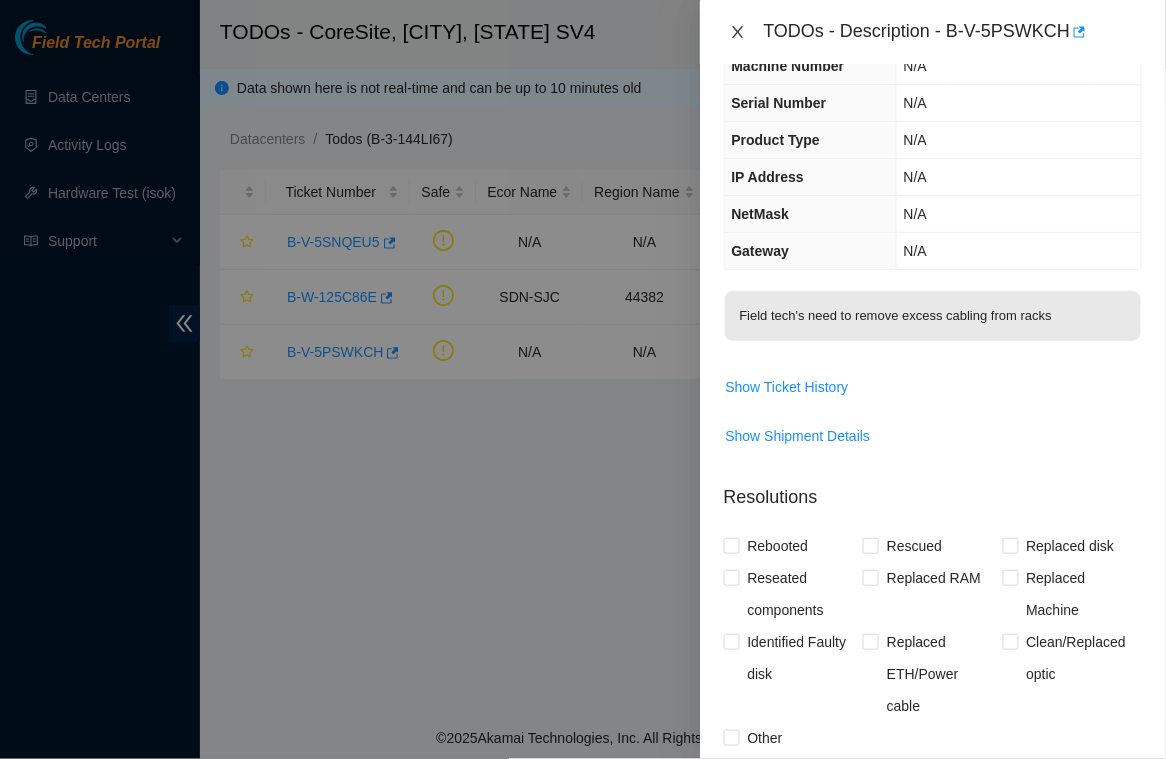click at bounding box center (738, 32) 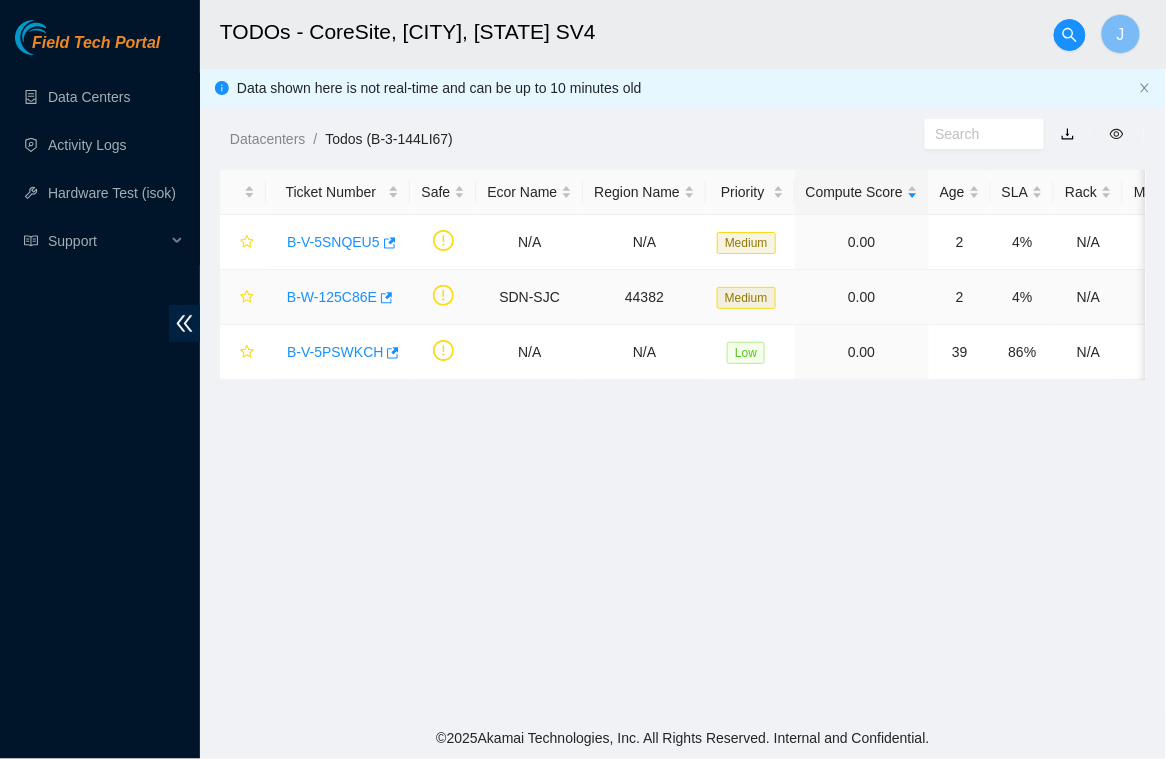 click on "B-W-125C86E" at bounding box center (332, 297) 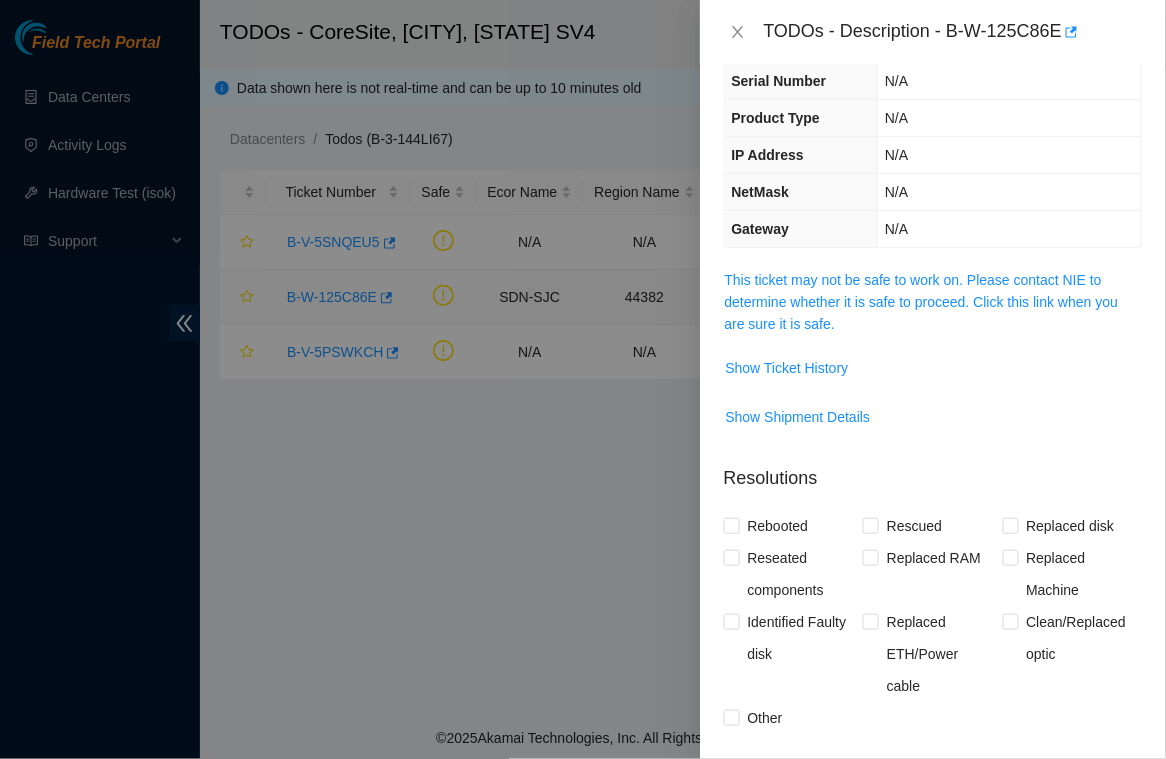 scroll, scrollTop: 78, scrollLeft: 0, axis: vertical 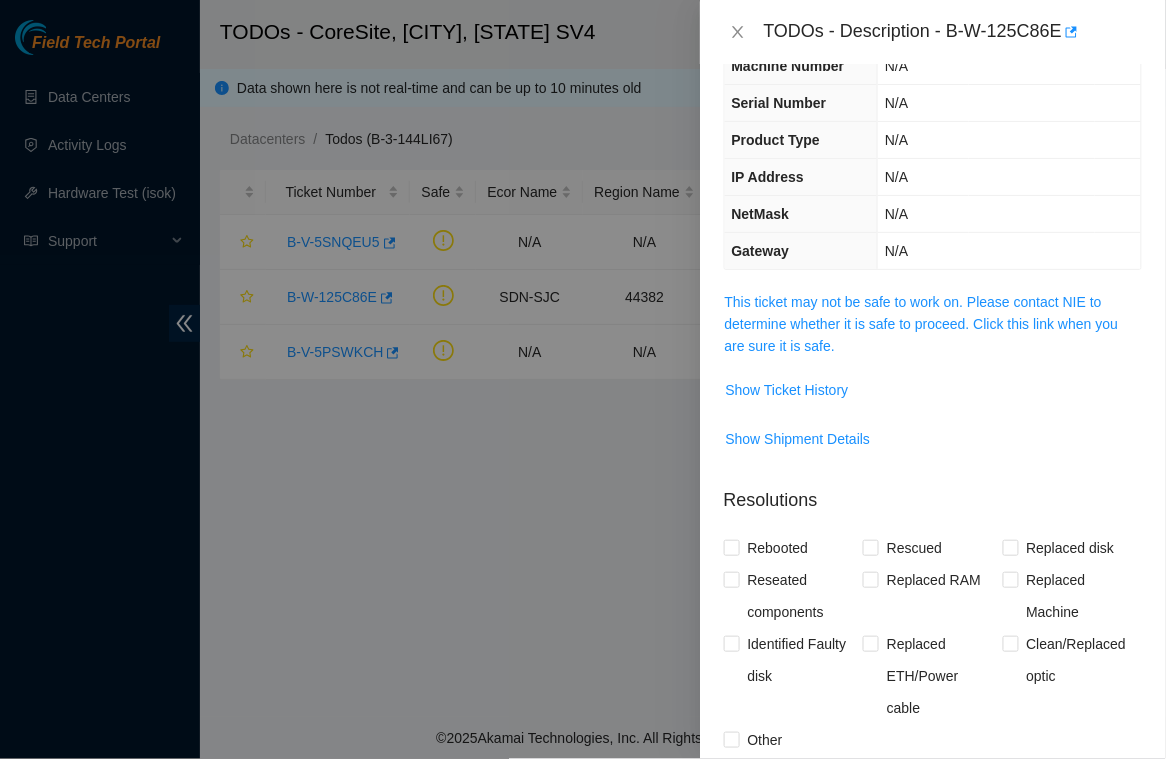 click on "TODOs - Description - B-W-125C86E" at bounding box center [933, 32] 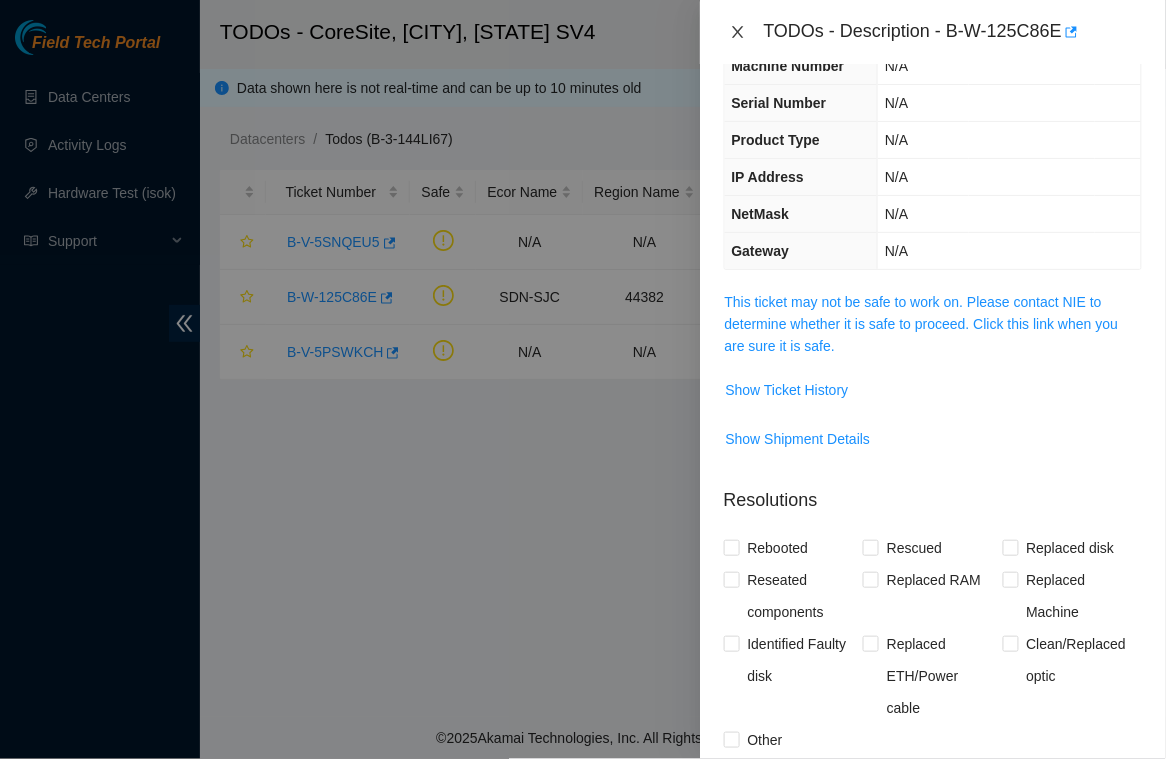 click 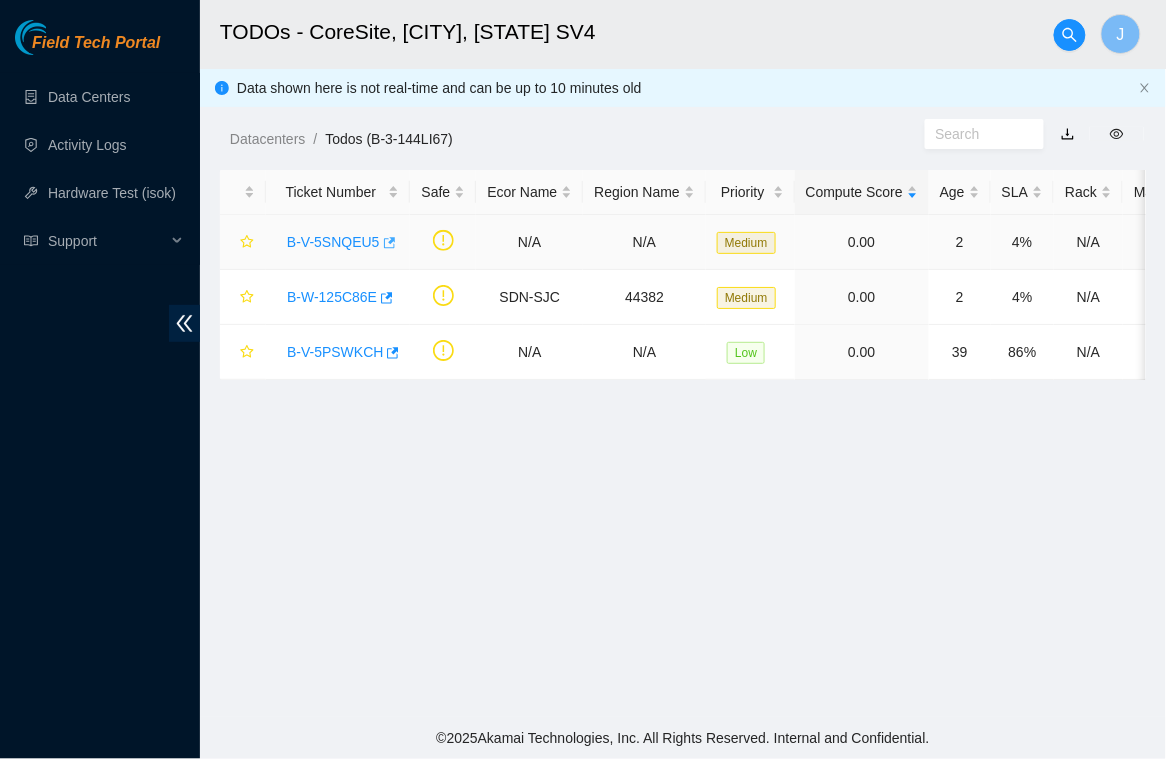 scroll, scrollTop: 100, scrollLeft: 0, axis: vertical 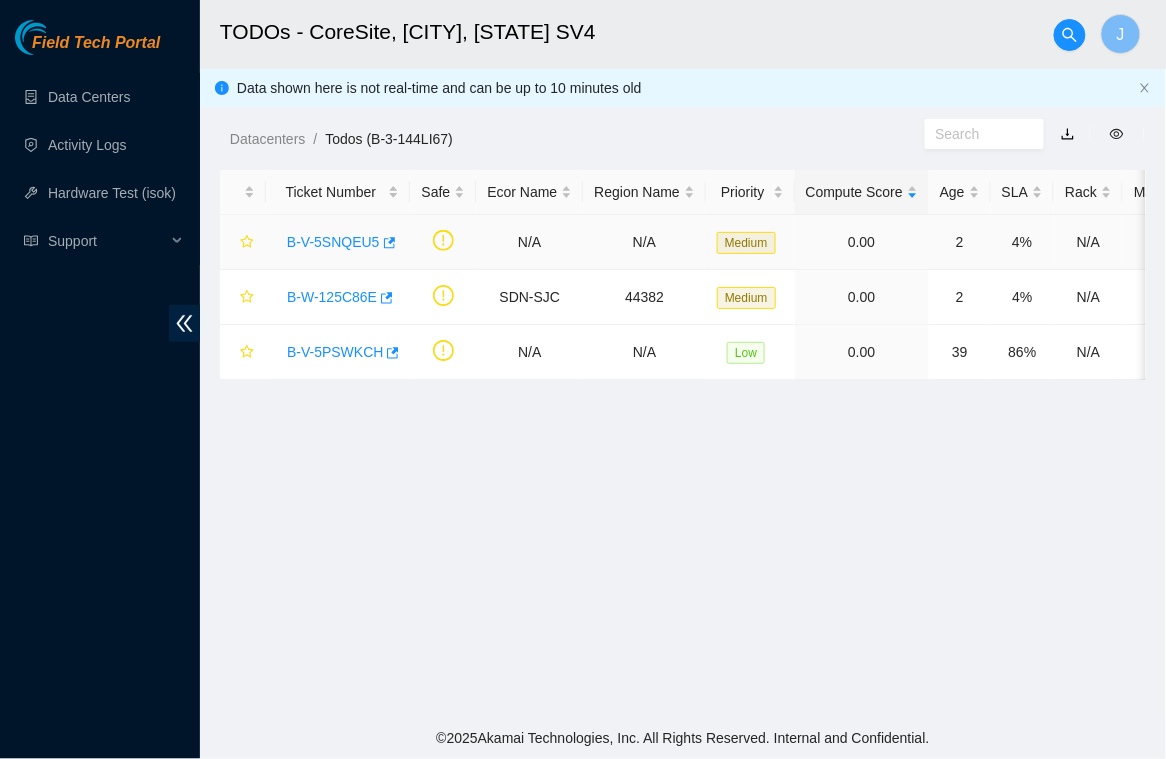 click on "B-V-5SNQEU5" at bounding box center (338, 242) 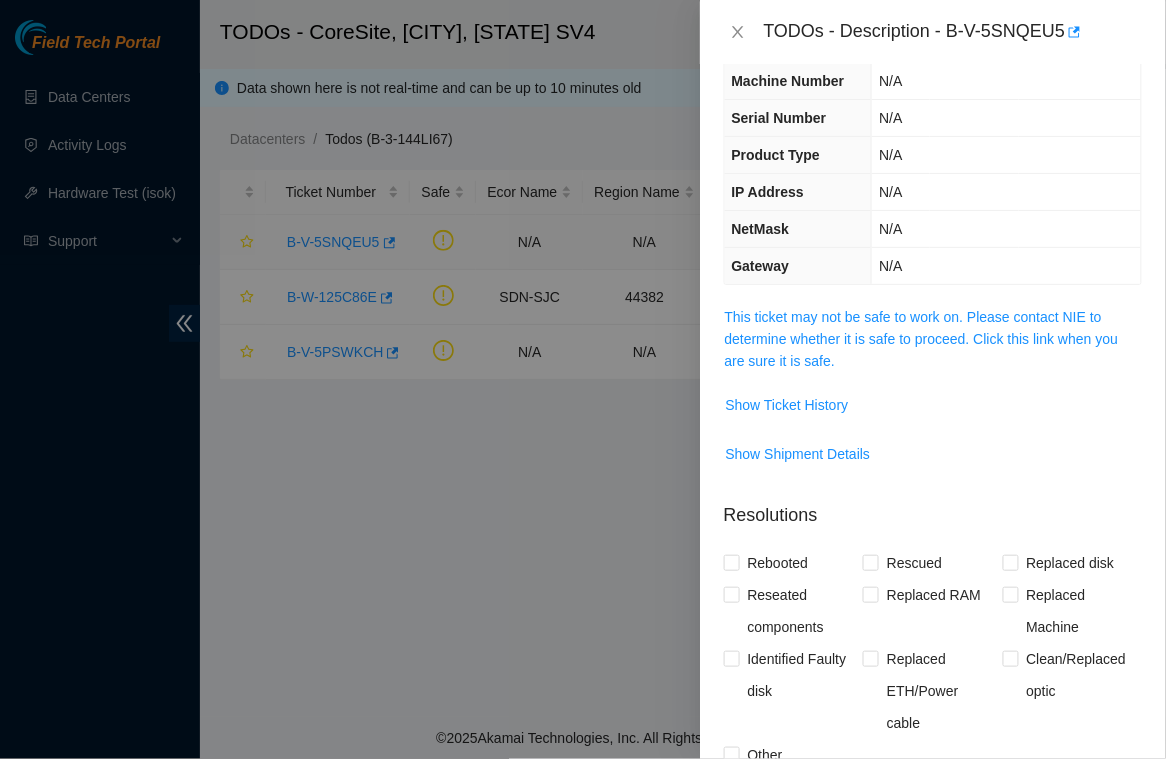 scroll, scrollTop: 78, scrollLeft: 0, axis: vertical 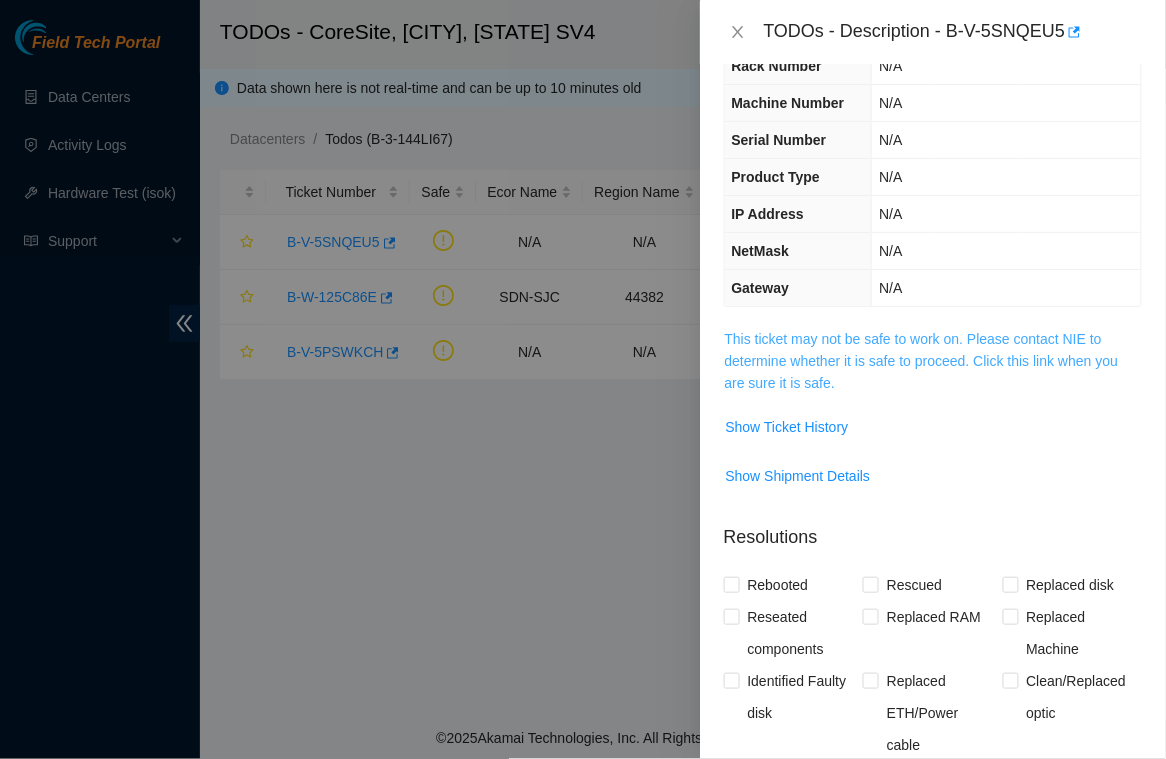 click on "This ticket may not be safe to work on. Please contact NIE to determine whether it is safe to proceed. Click this link when you are sure it is safe." at bounding box center [922, 361] 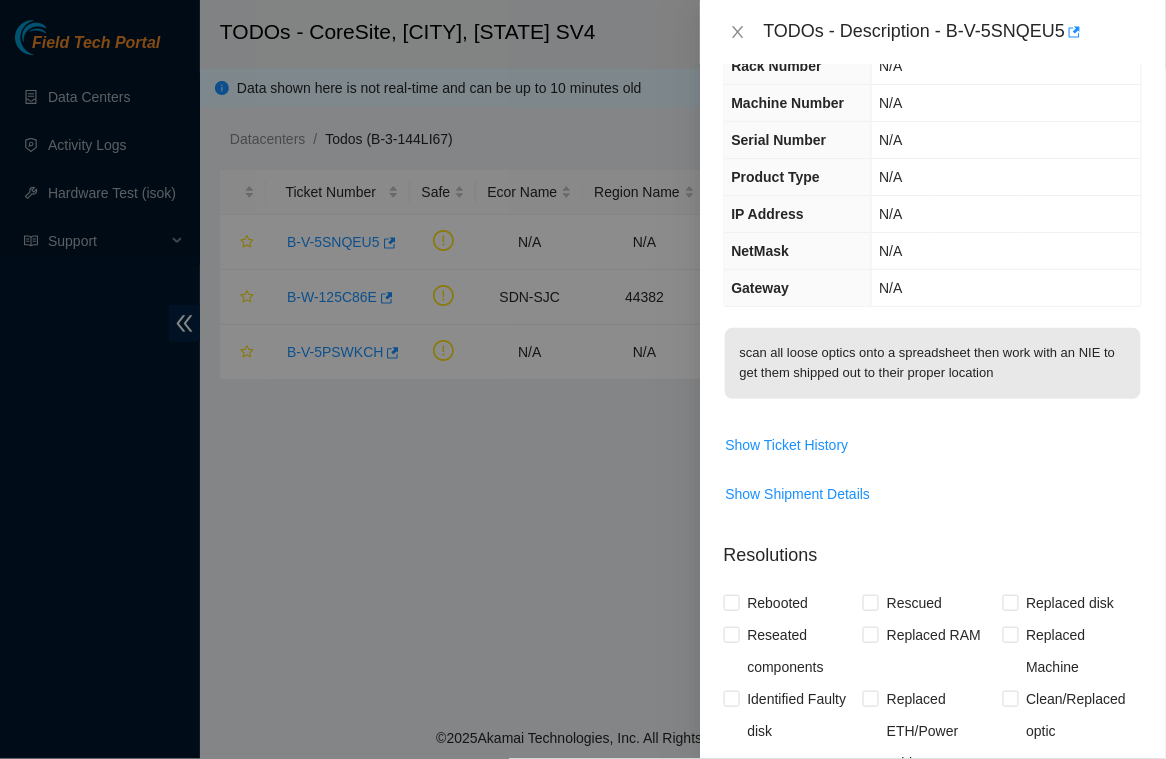 click on "TODOs - Description - B-V-5SNQEU5" at bounding box center (953, 32) 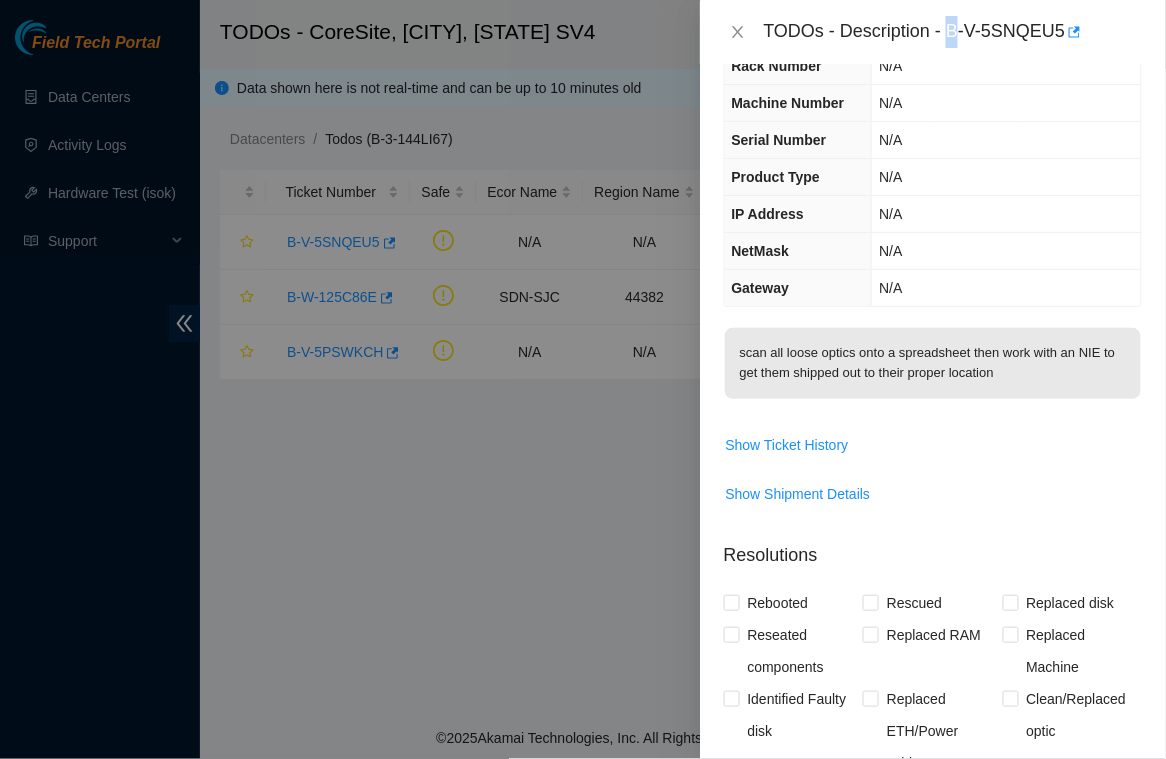 click on "TODOs - Description - B-V-5SNQEU5" at bounding box center (953, 32) 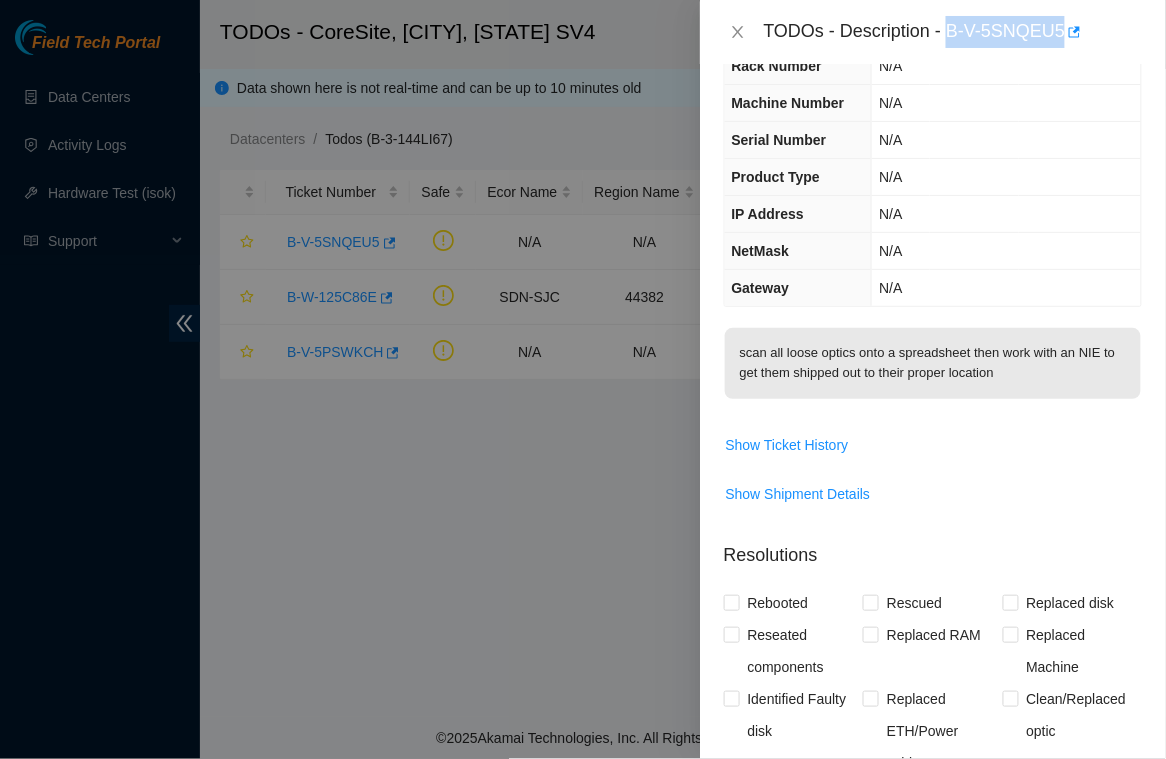 click on "TODOs - Description - B-V-5SNQEU5" at bounding box center [953, 32] 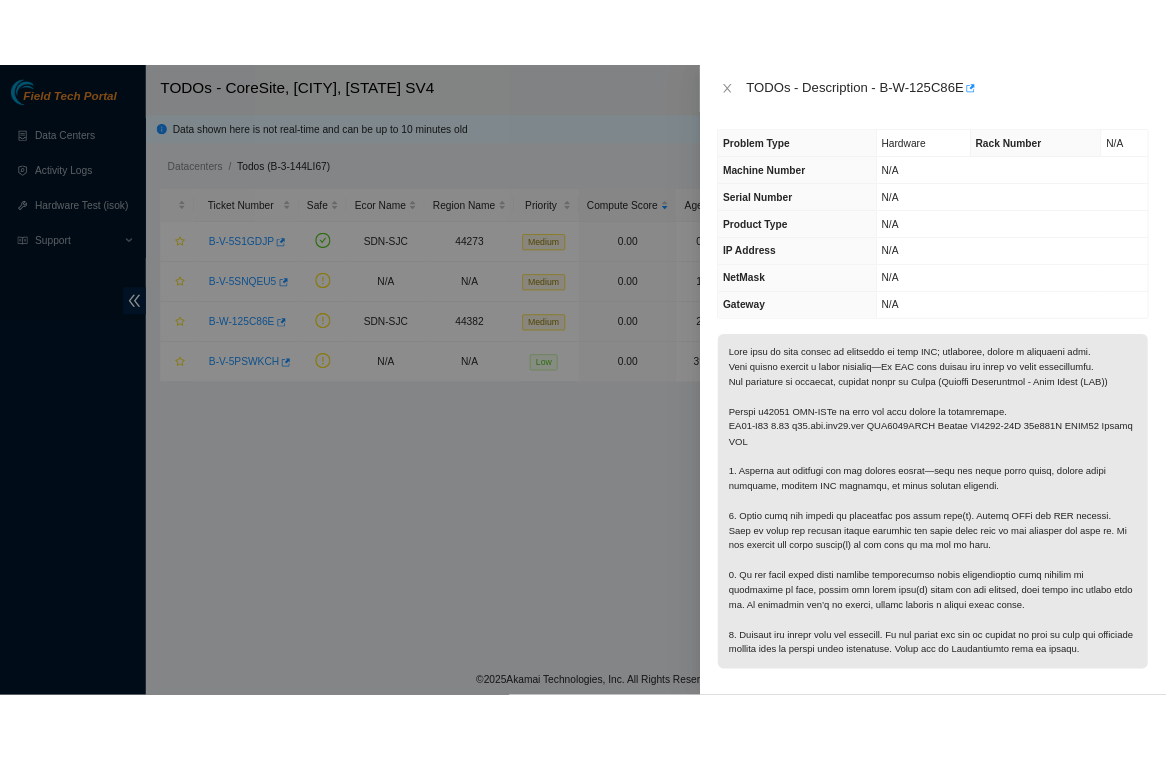 scroll, scrollTop: 0, scrollLeft: 0, axis: both 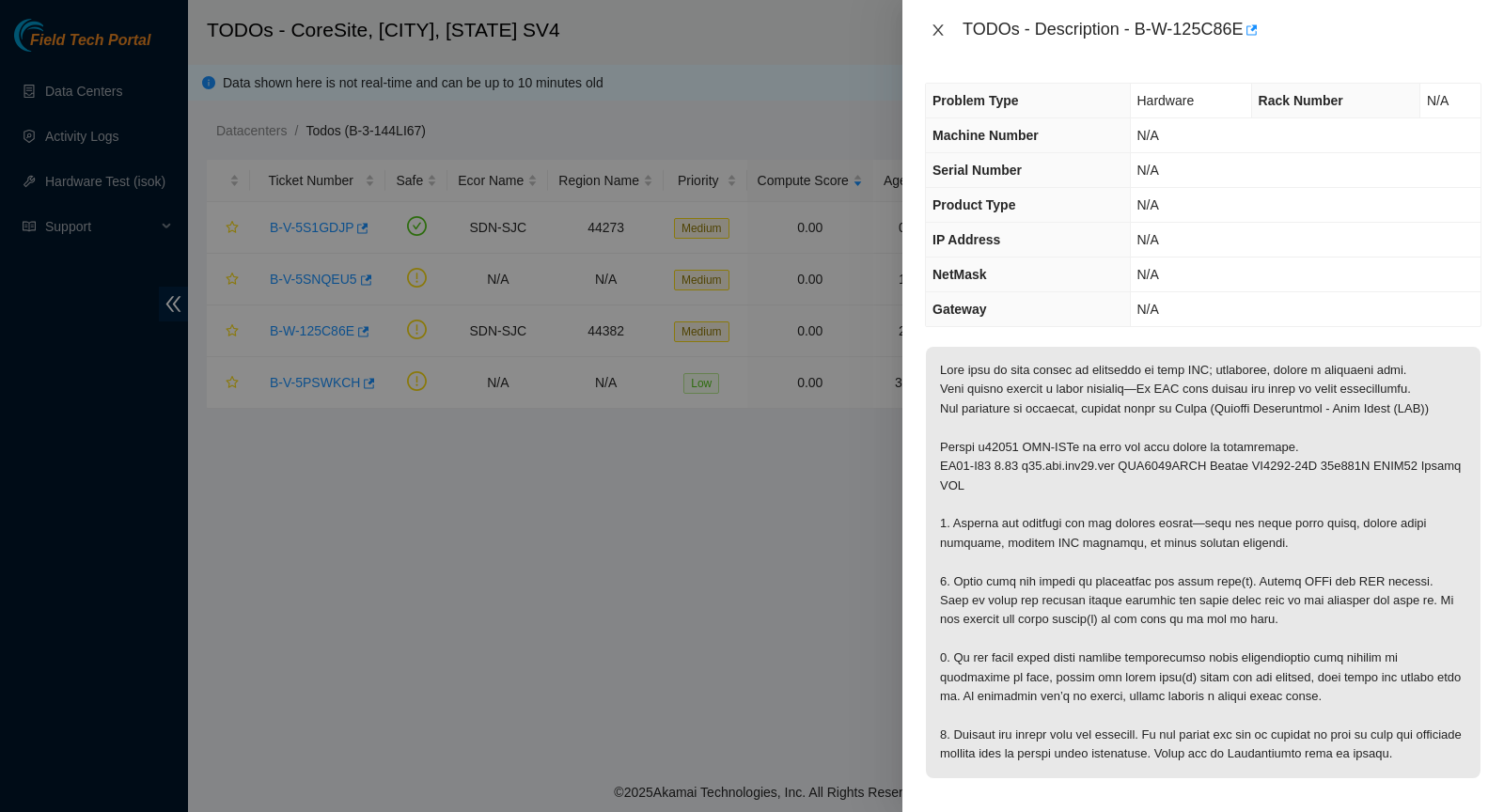 click 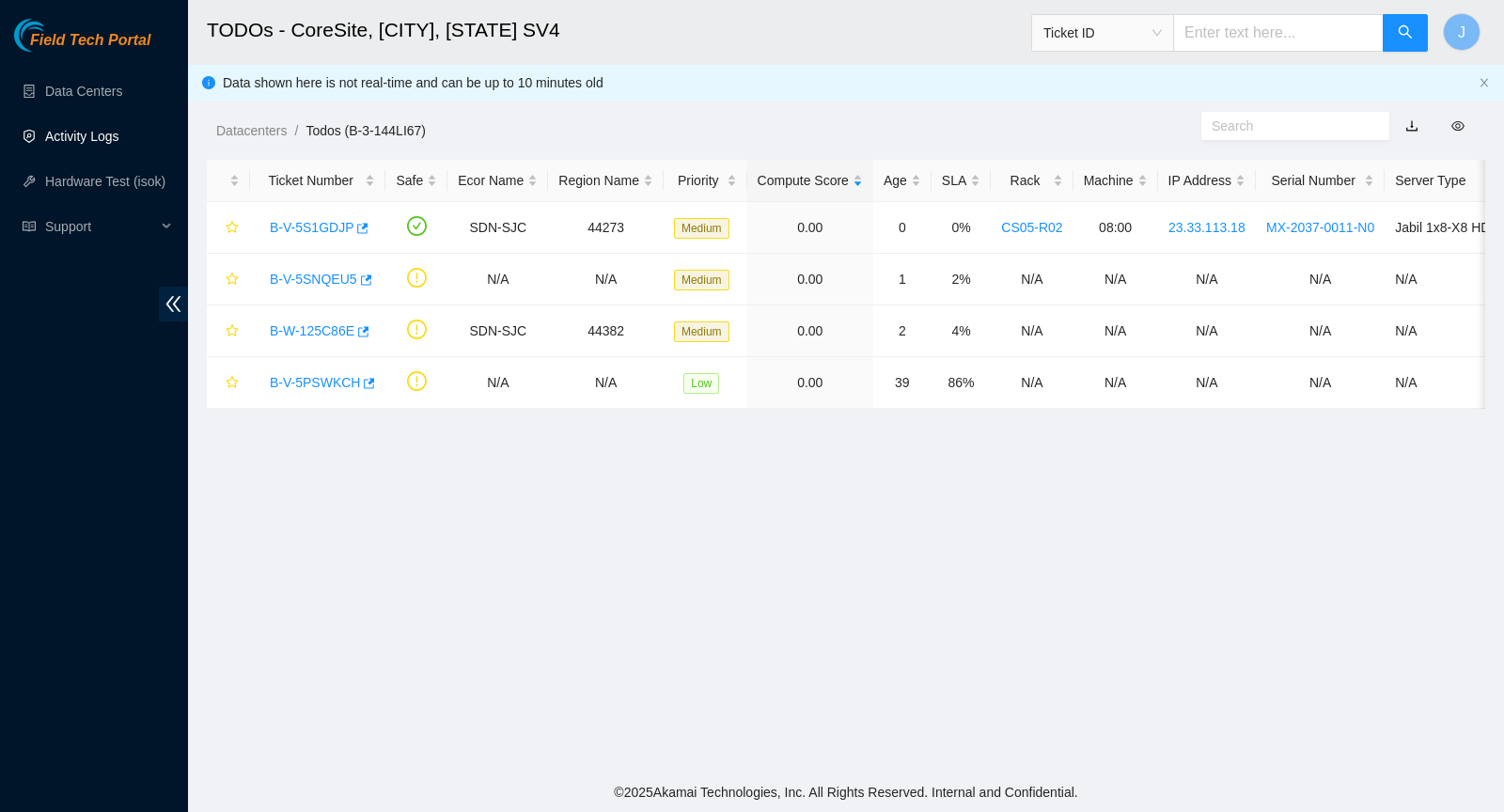 click on "Activity Logs" at bounding box center [82, 136] 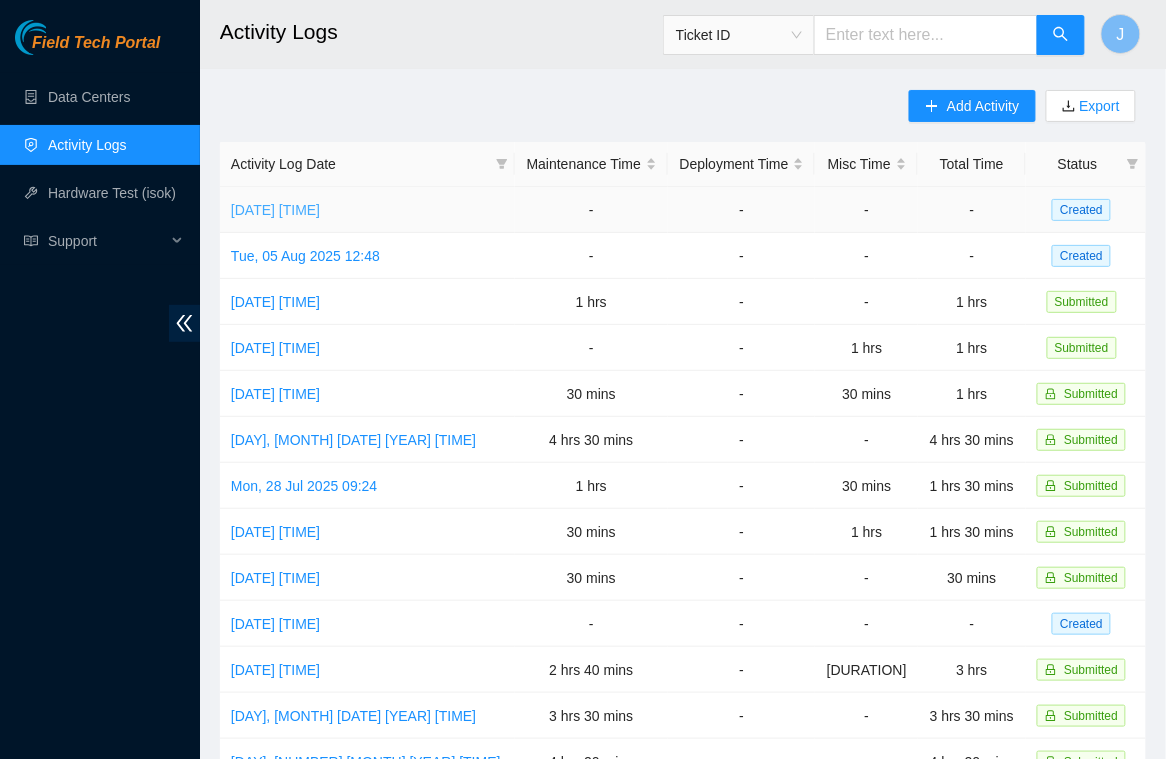 click on "[DATE] [TIME]" at bounding box center (275, 210) 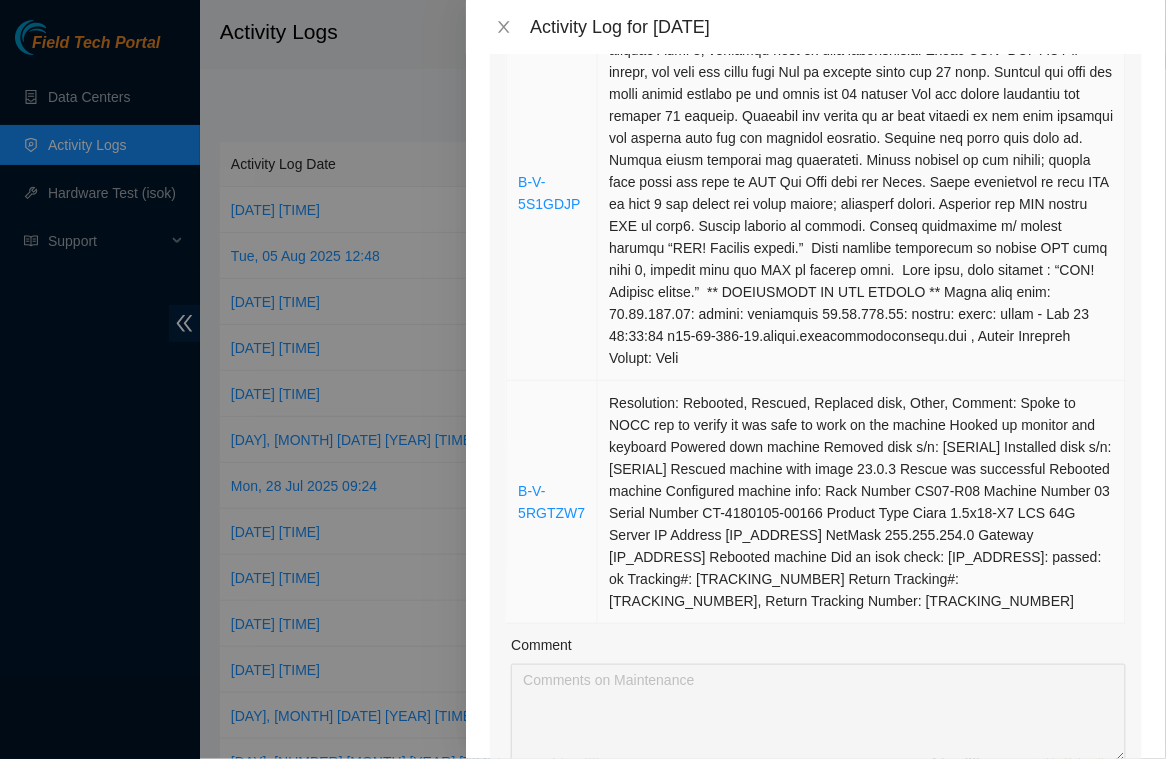 scroll, scrollTop: 265, scrollLeft: 0, axis: vertical 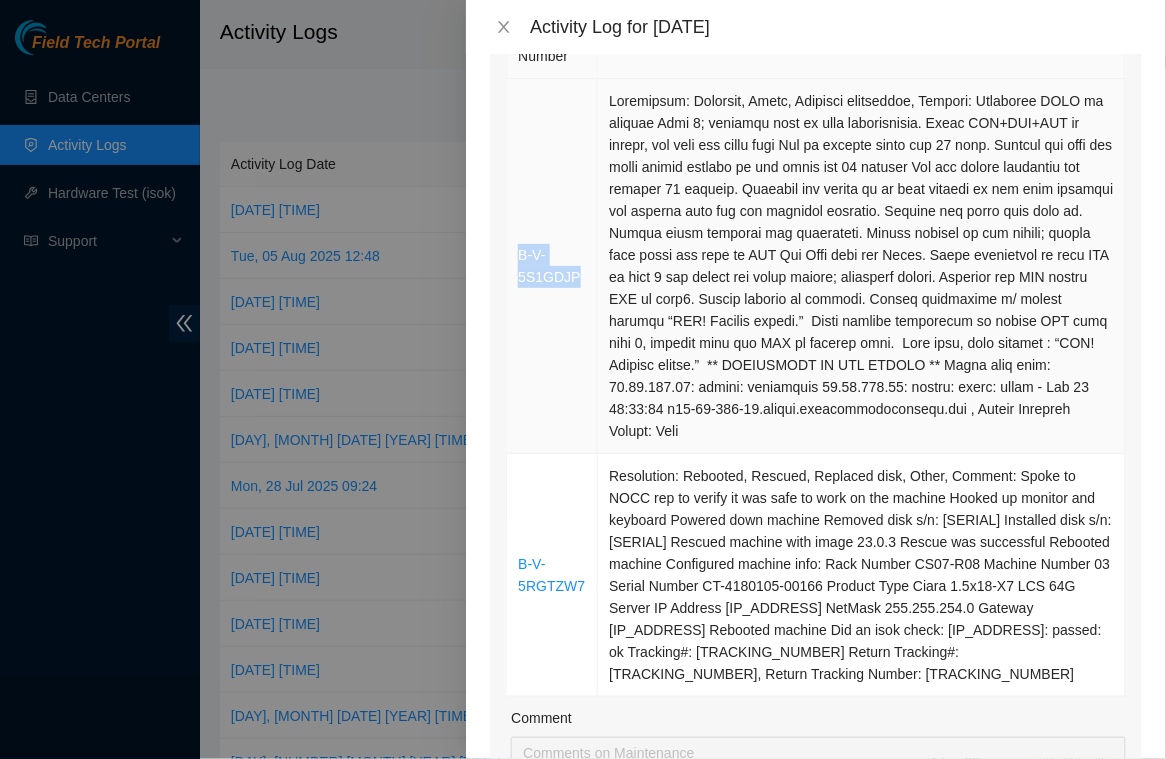 drag, startPoint x: 516, startPoint y: 254, endPoint x: 591, endPoint y: 275, distance: 77.88453 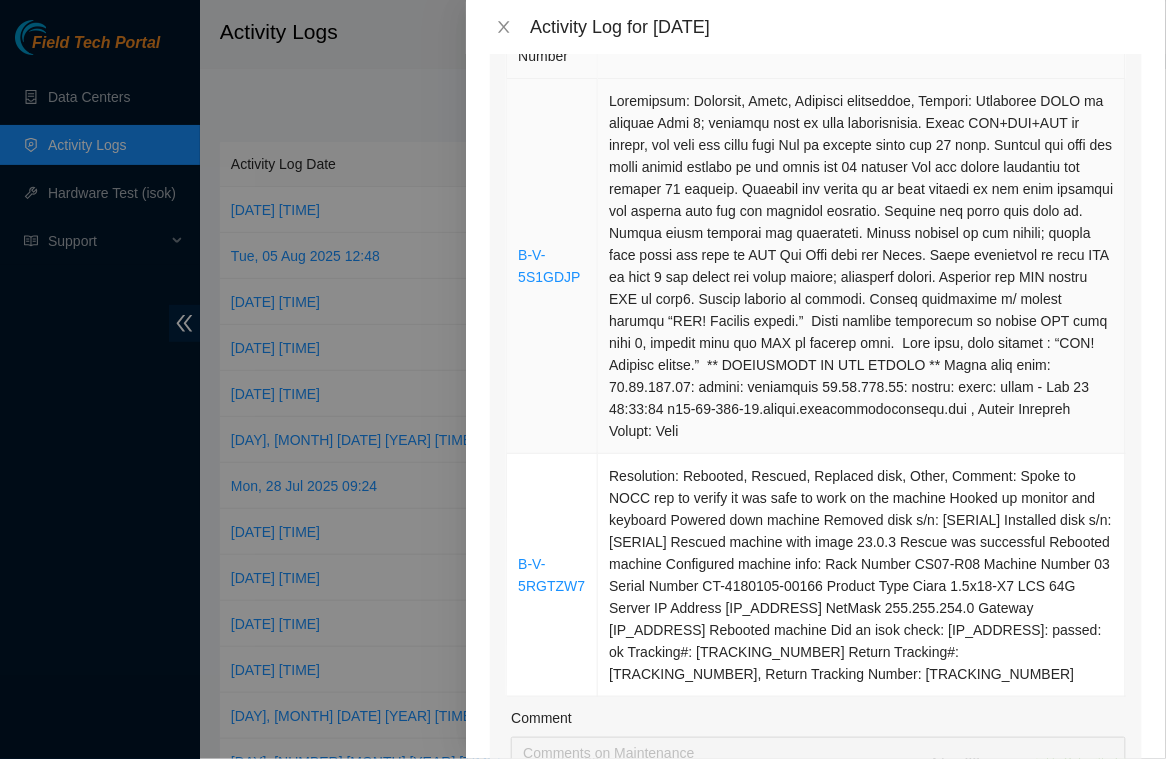 click at bounding box center [862, 266] 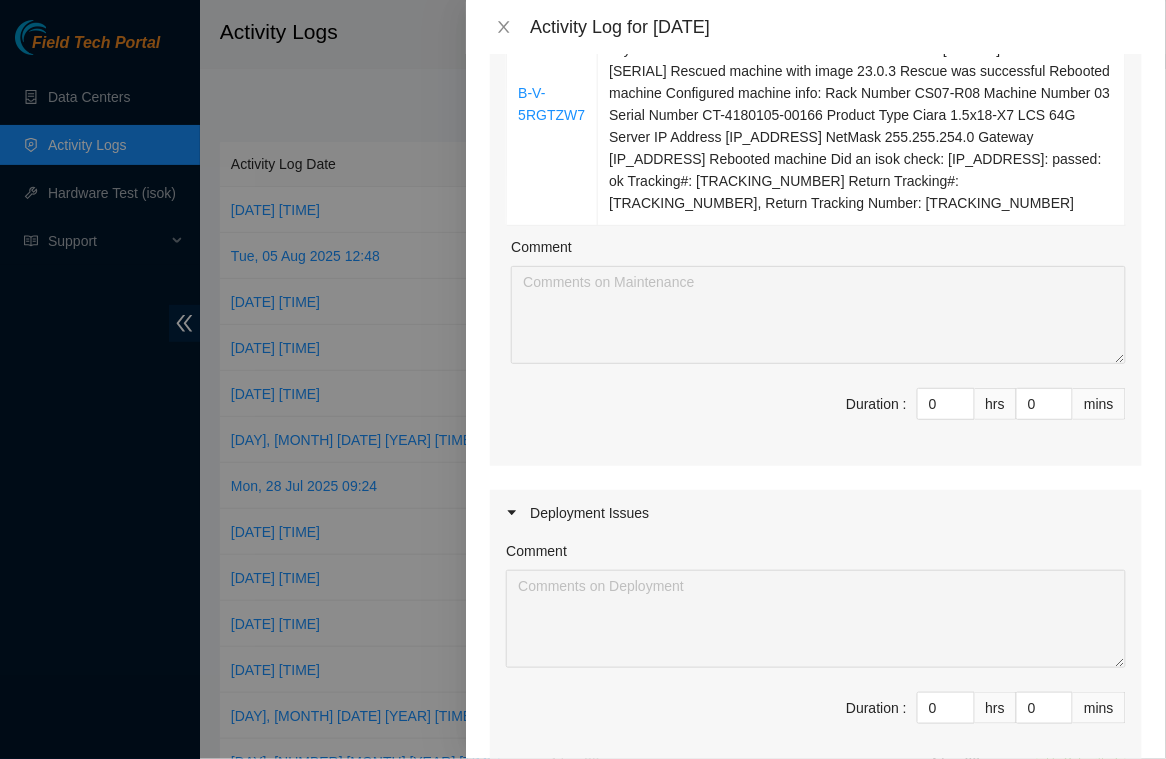 scroll, scrollTop: 680, scrollLeft: 0, axis: vertical 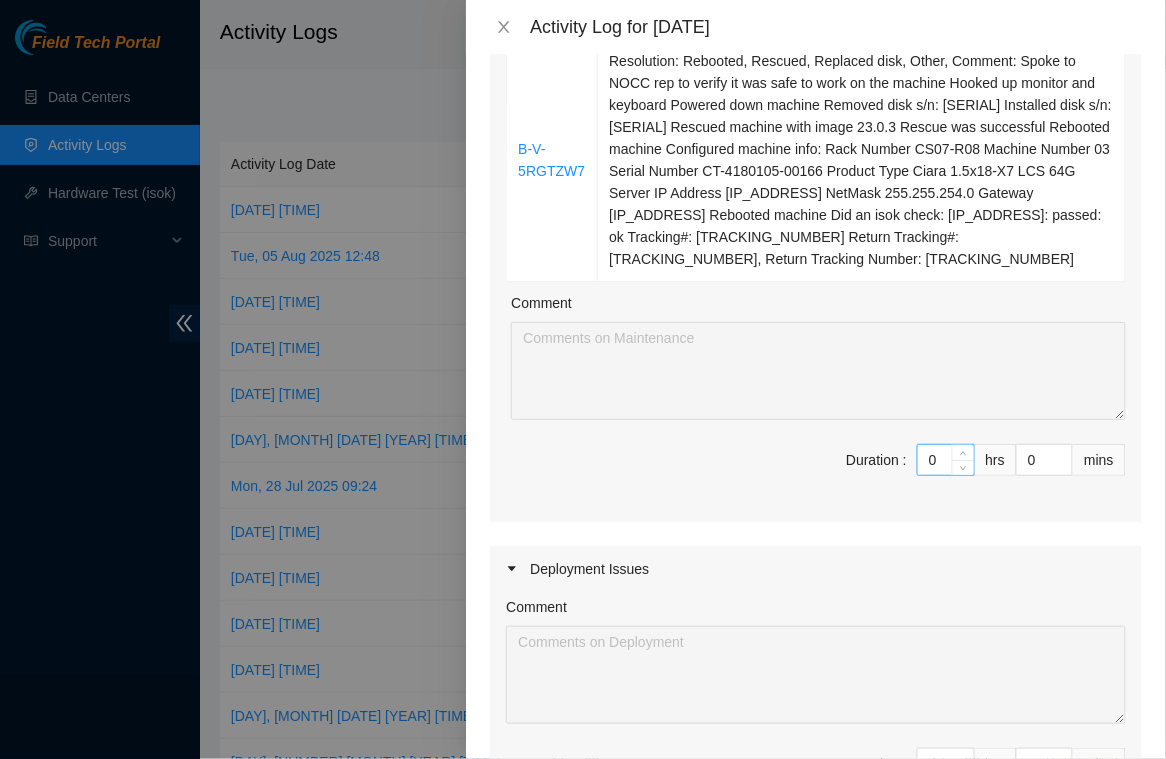 click on "0" at bounding box center [946, 460] 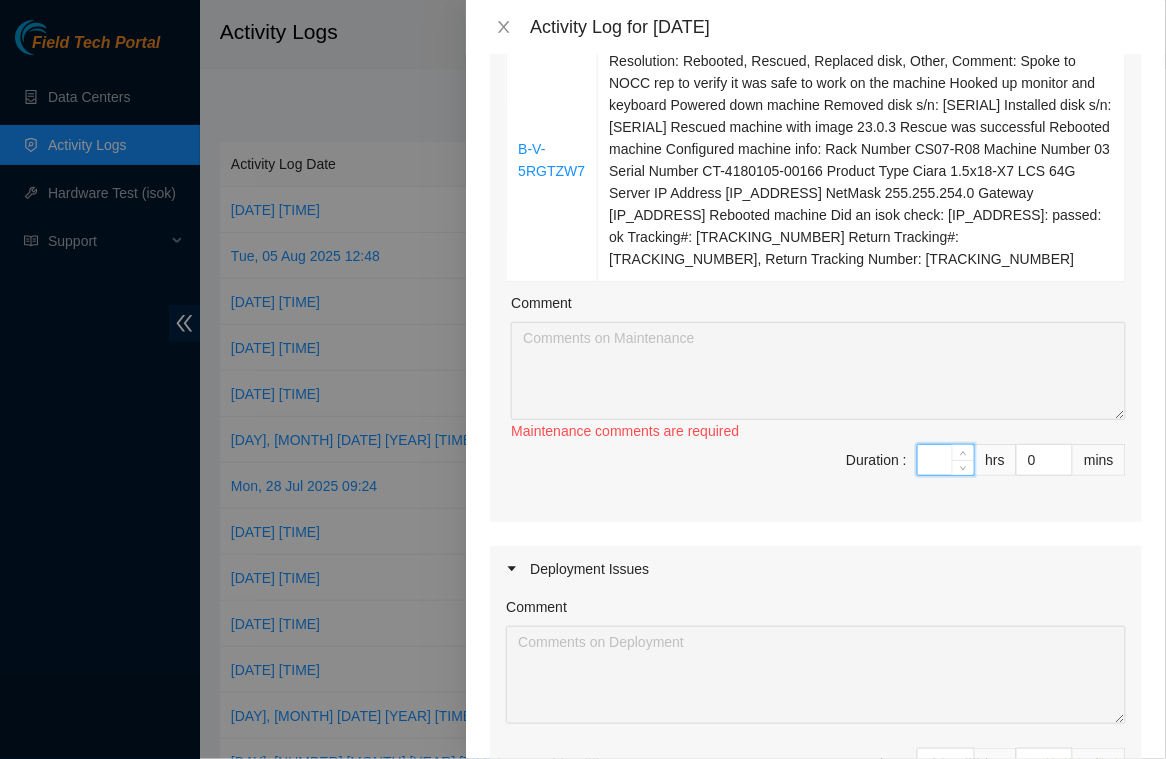 type on "5" 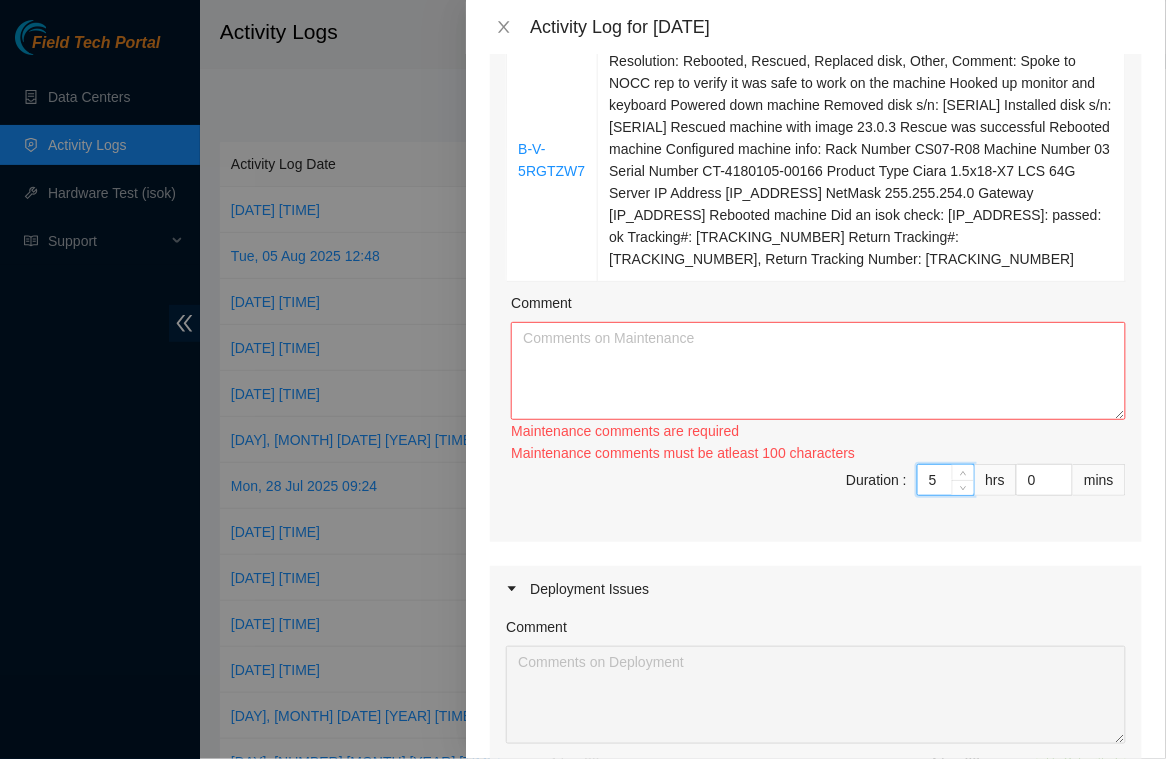type on "5" 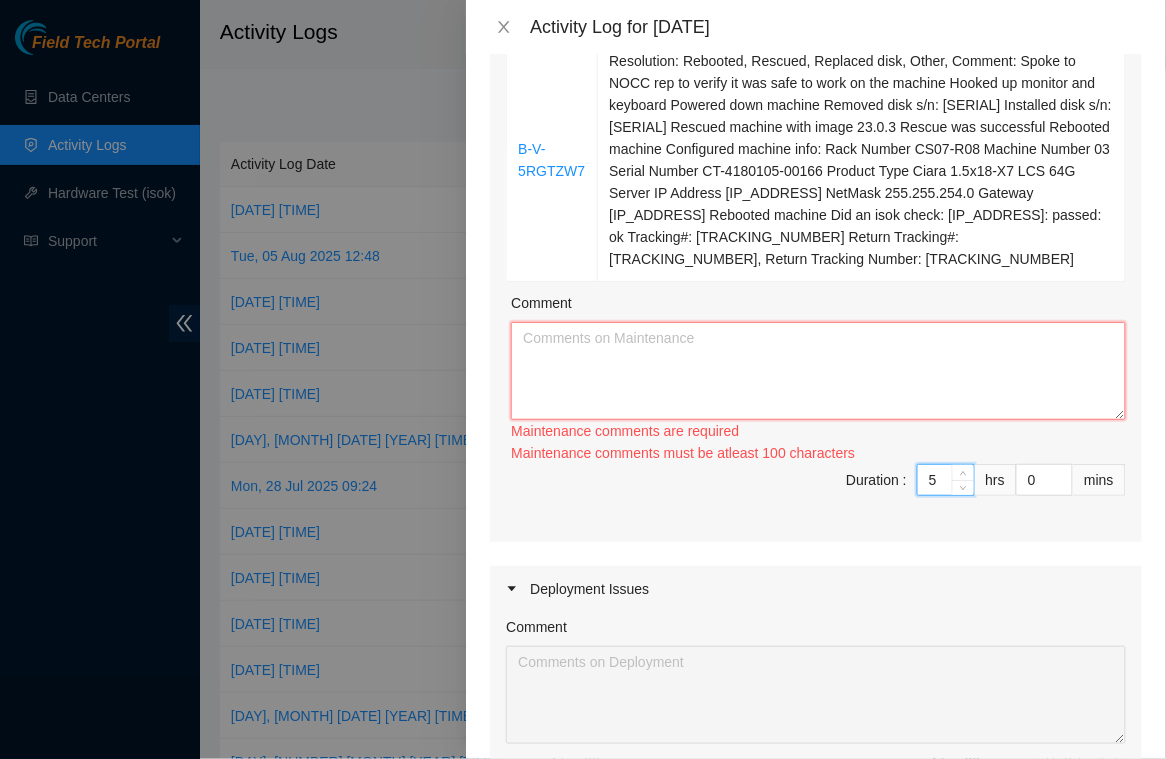 click on "Comment" at bounding box center (818, 371) 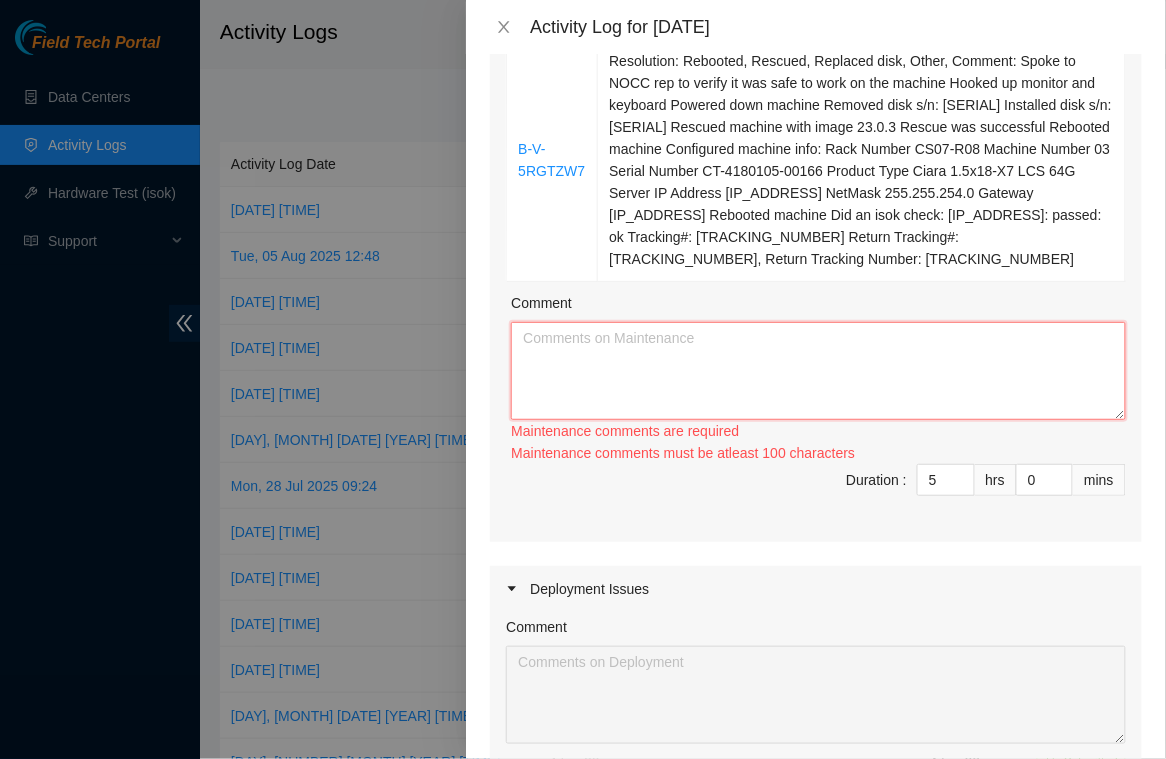 paste on "B-V-5S1GDJP" 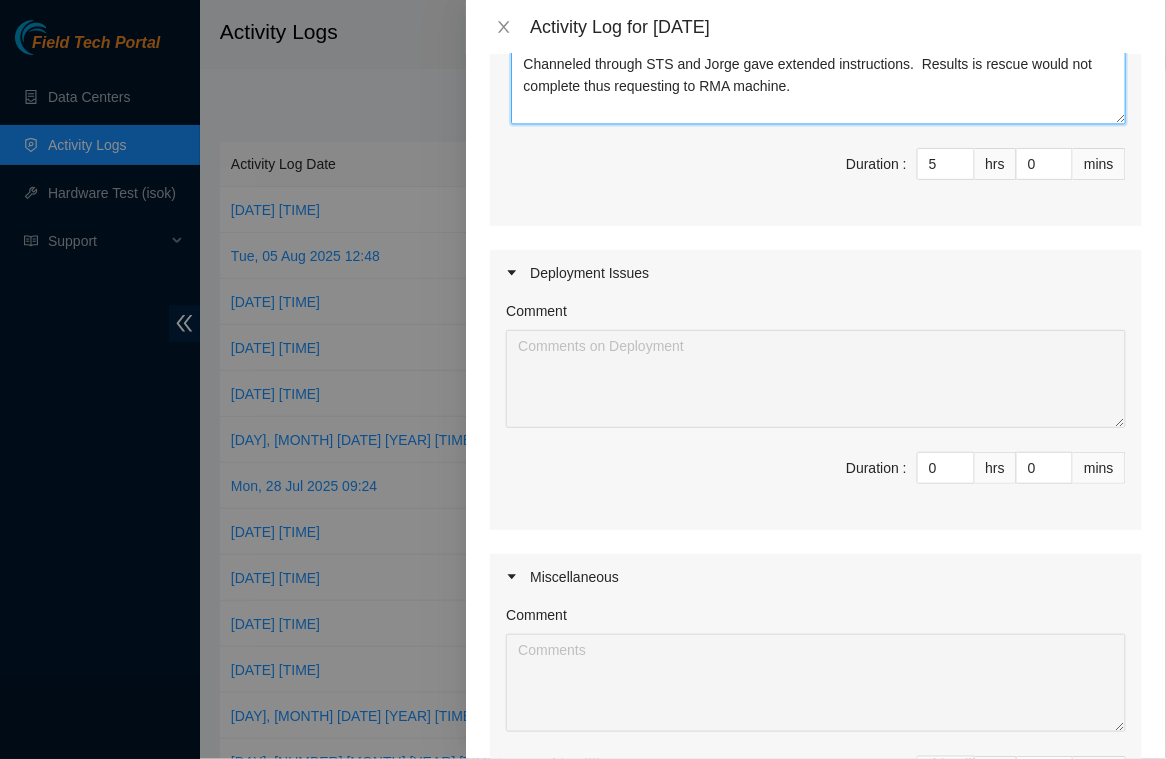 scroll, scrollTop: 973, scrollLeft: 0, axis: vertical 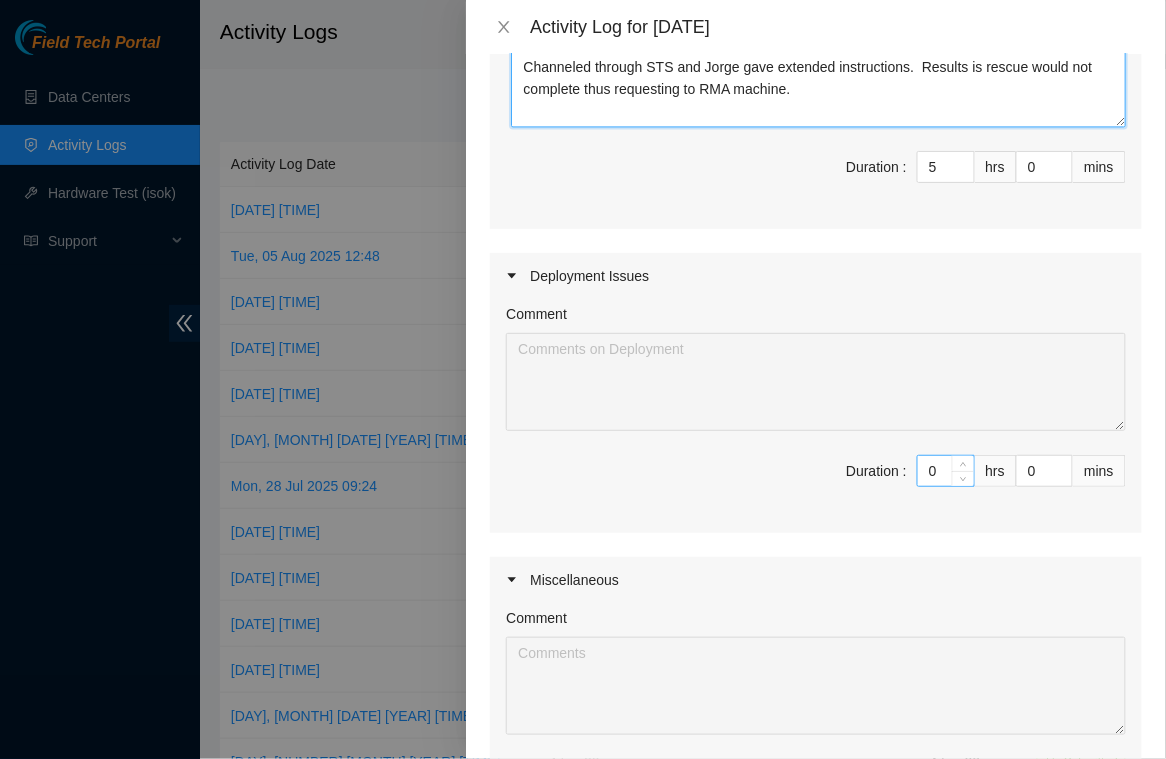 type on "B-V-5S1GDJP - Troubleshooting time pretty long.  Primary issue of rescue not working. Channeled through STS and Jorge gave extended instructions.  Results is rescue would not complete thus requesting to RMA machine." 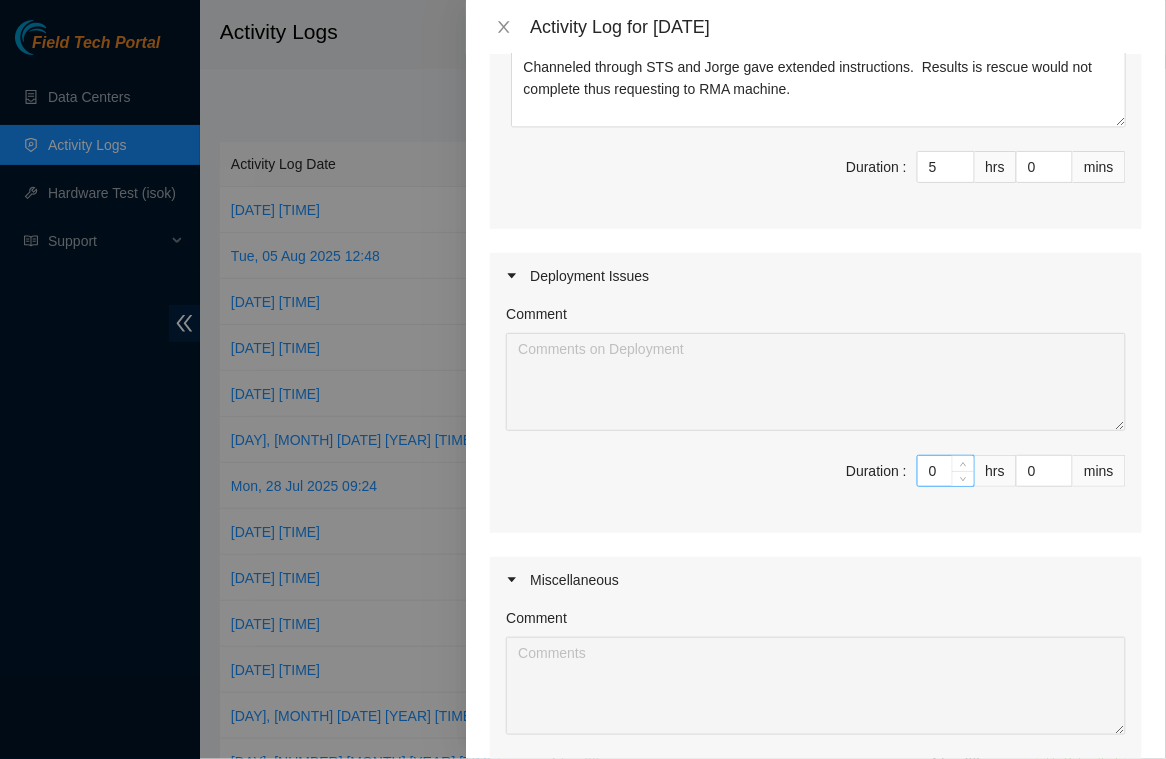 click on "0" at bounding box center [946, 471] 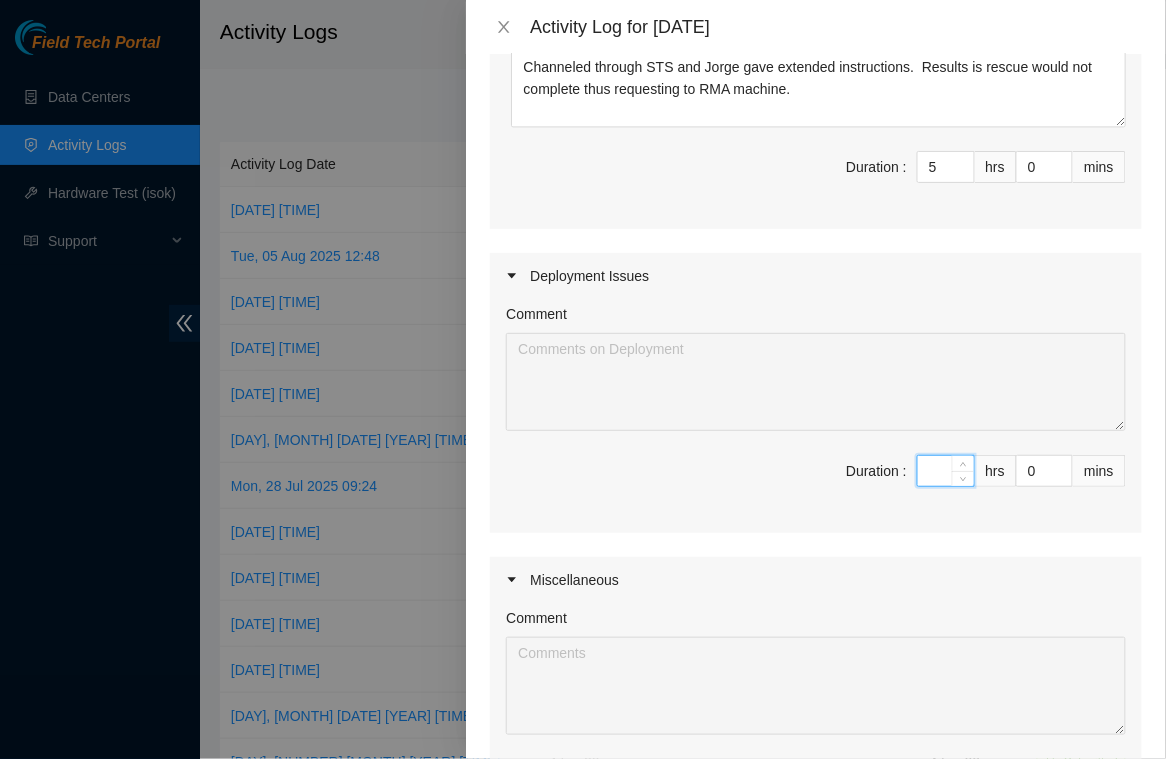 type on "3" 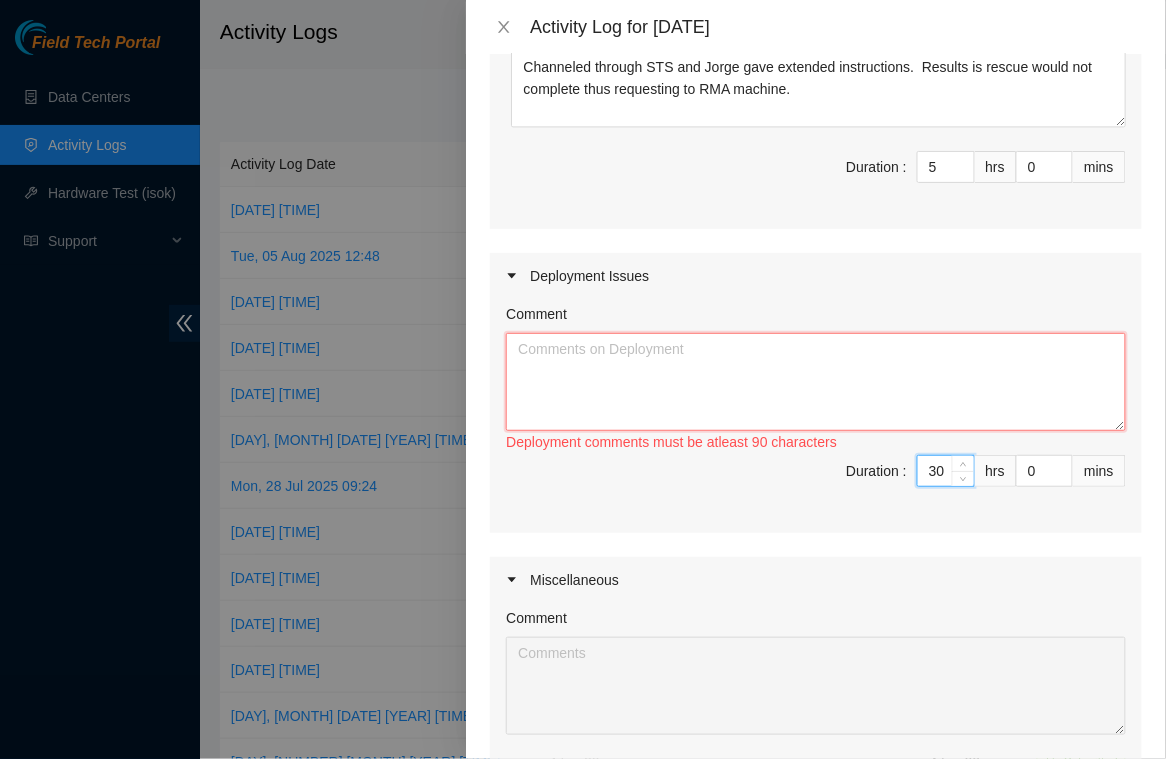 type on "23" 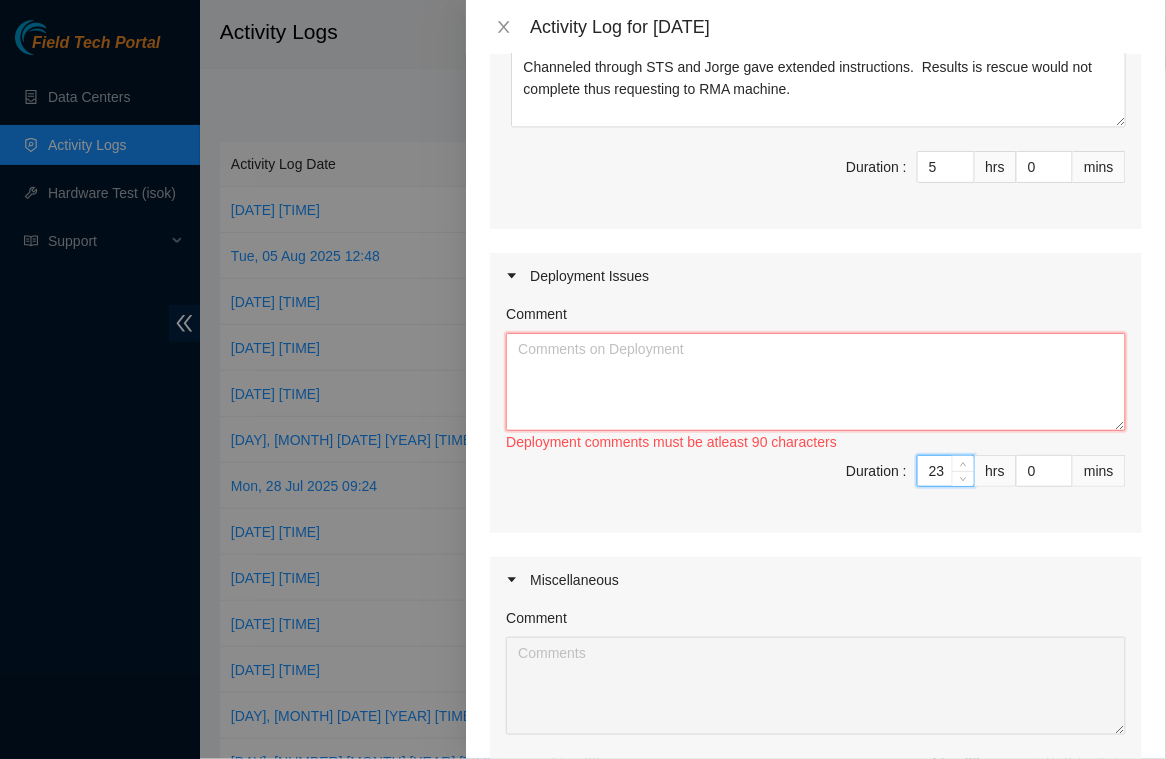 click on "Comment" at bounding box center [816, 382] 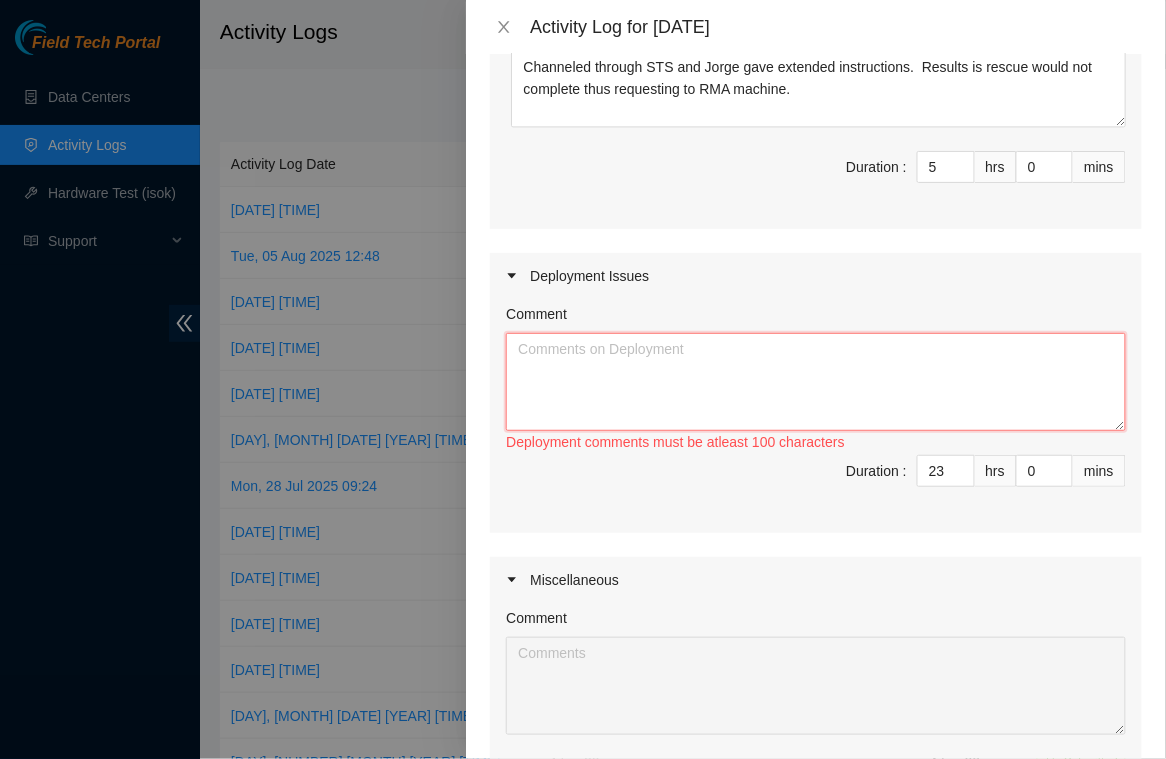 paste on "DP80687" 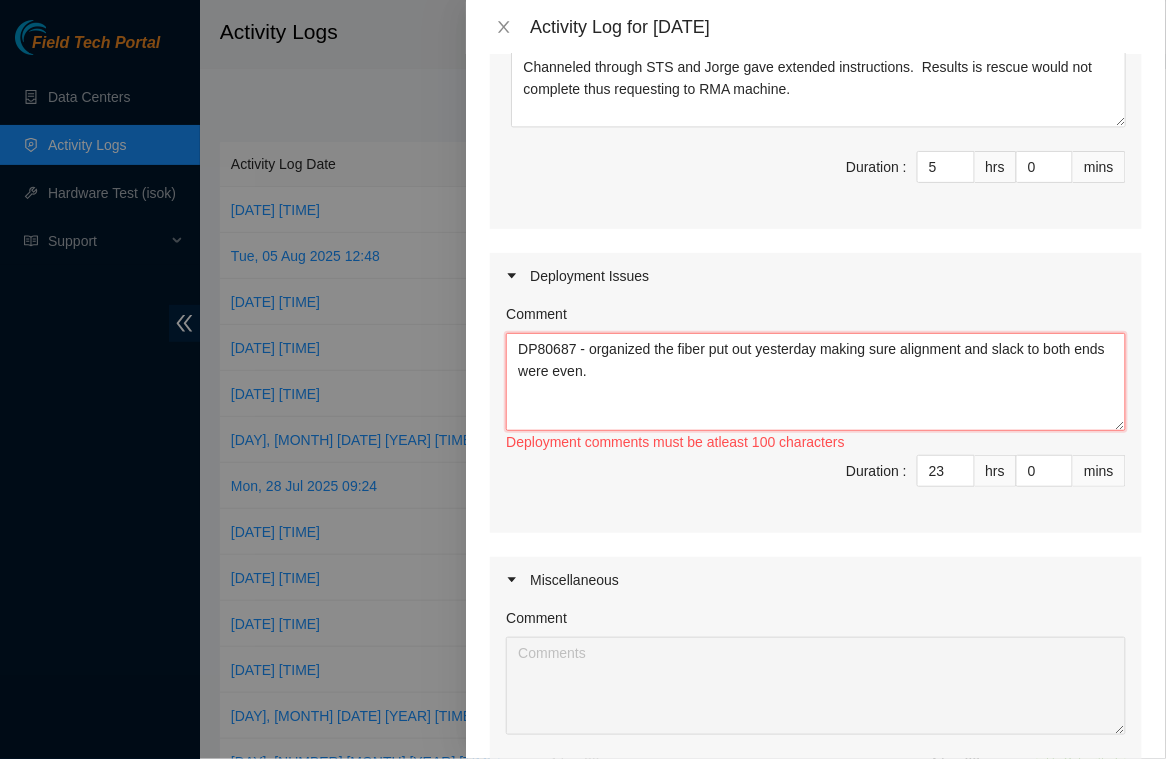 click on "DP80687 - organized the fiber put out yesterday making sure alignment and slack to both ends were even." at bounding box center (816, 382) 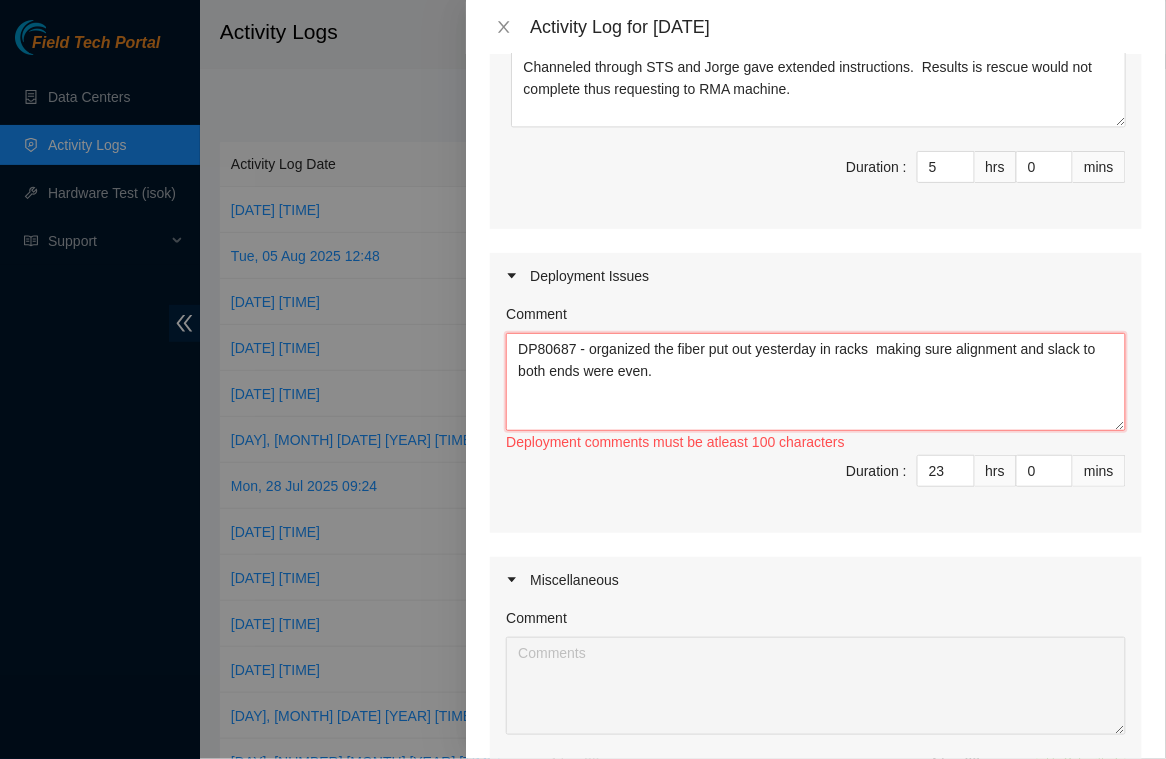 paste on "CS03-R11" 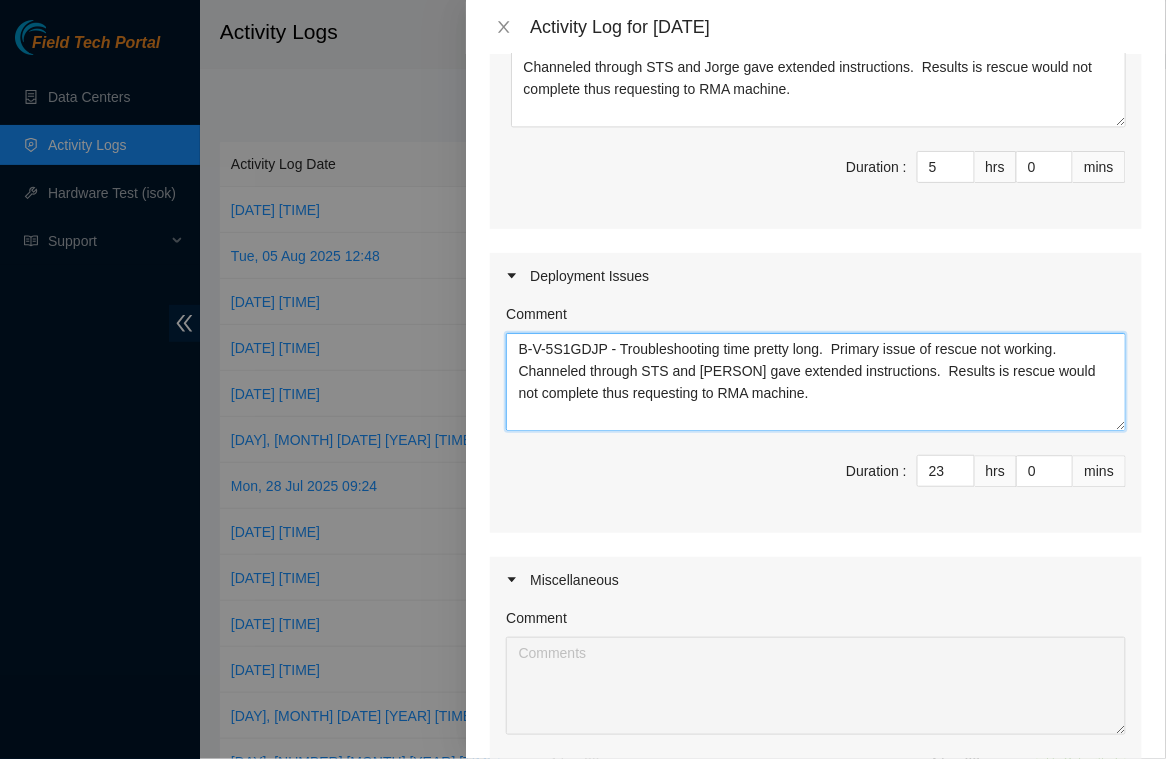 paste on "CS04-R12" 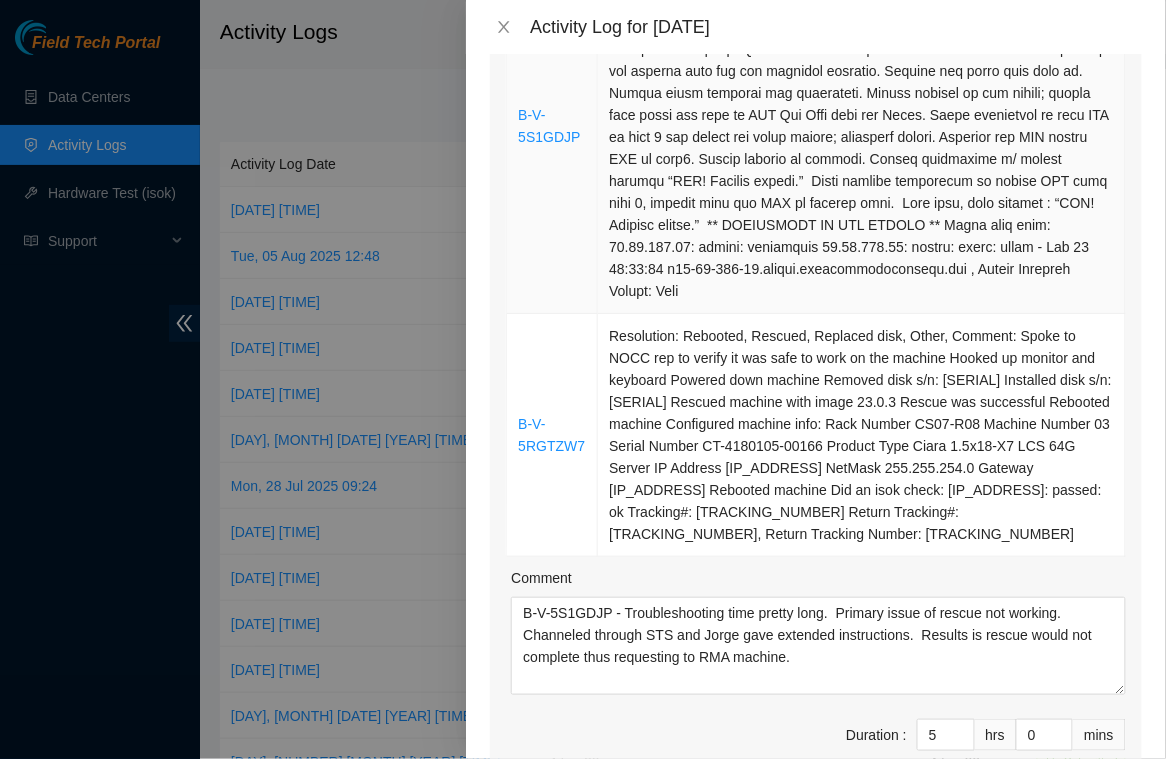 scroll, scrollTop: 404, scrollLeft: 0, axis: vertical 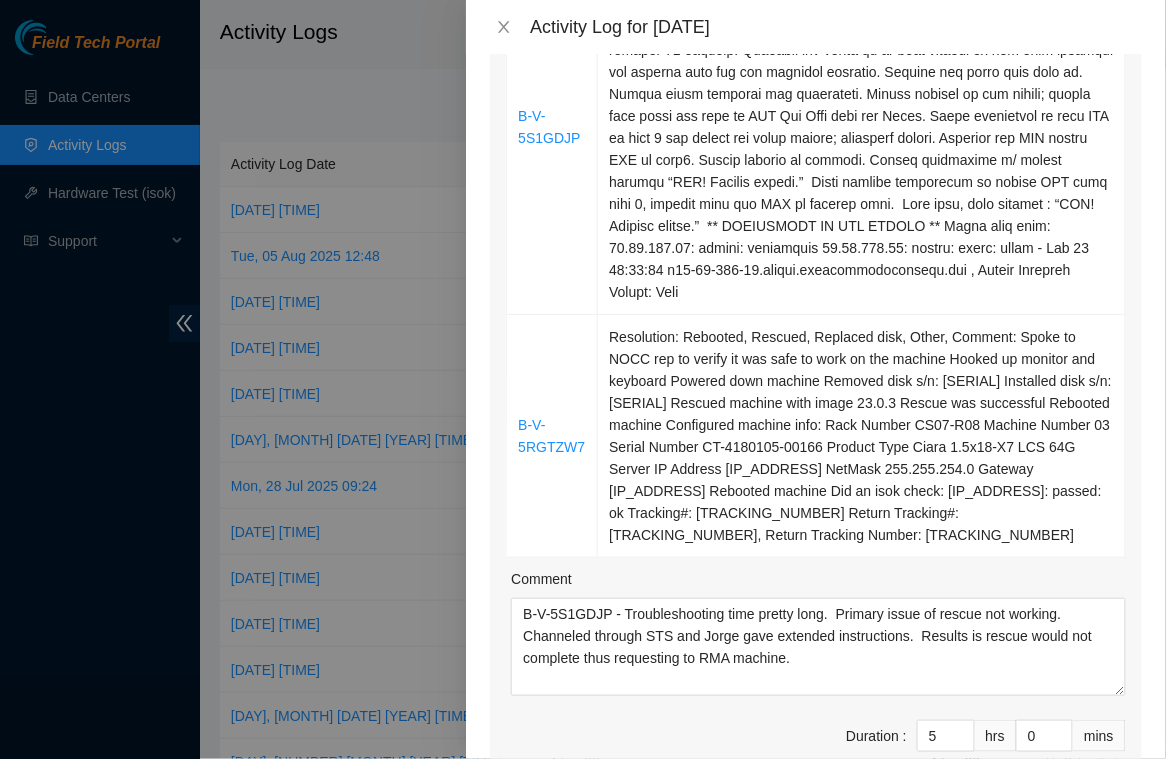 type on "DP80687 - organized the fiber put out yesterday in racks CS03-R11 & CS04-R12 making sure alignment and slack to both ends were even." 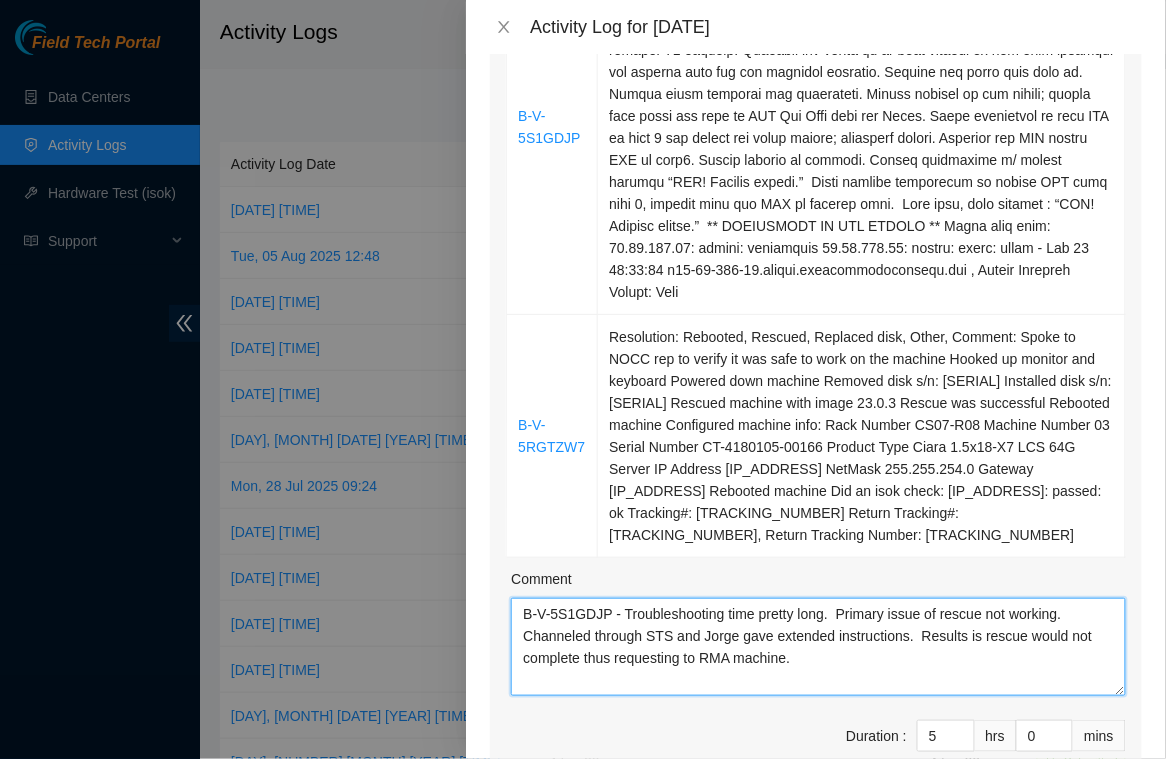 click on "B-V-5S1GDJP - Troubleshooting time pretty long.  Primary issue of rescue not working. Channeled through STS and Jorge gave extended instructions.  Results is rescue would not complete thus requesting to RMA machine." at bounding box center [818, 647] 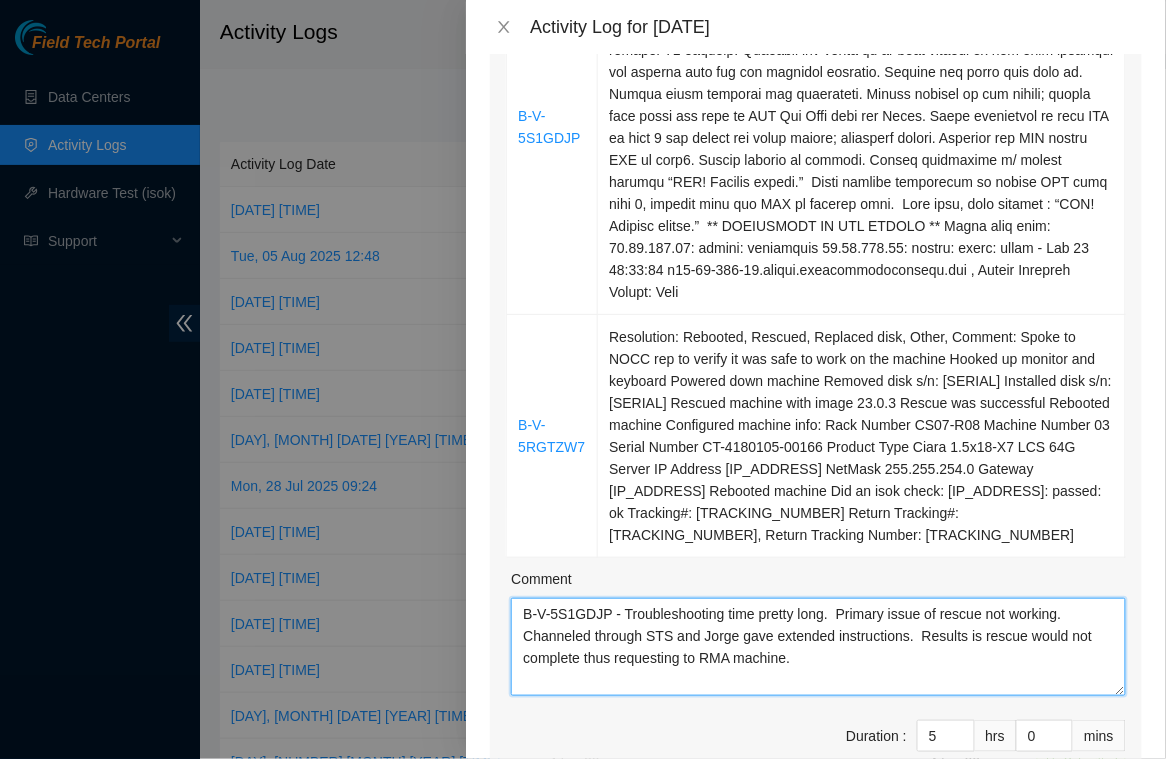 scroll, scrollTop: 15, scrollLeft: 0, axis: vertical 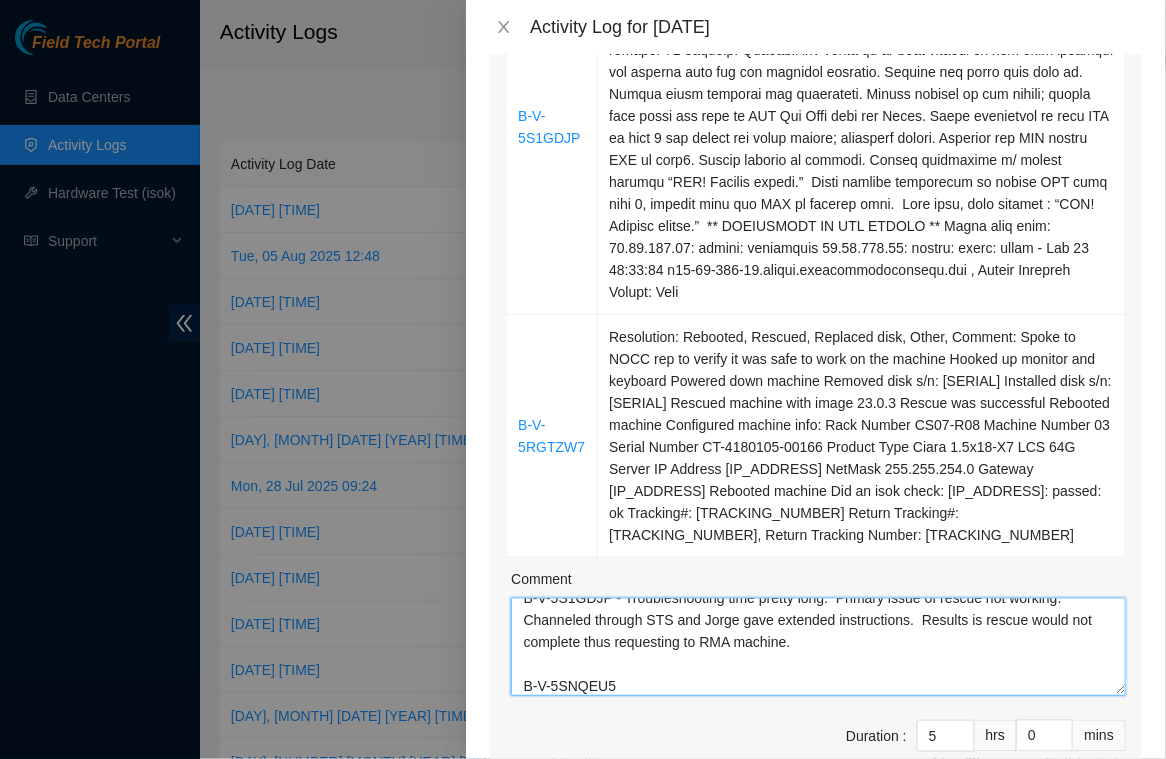 click on "B-V-5S1GDJP - Troubleshooting time pretty long.  Primary issue of rescue not working. Channeled through STS and Jorge gave extended instructions.  Results is rescue would not complete thus requesting to RMA machine.
B-V-5SNQEU5" at bounding box center [818, 647] 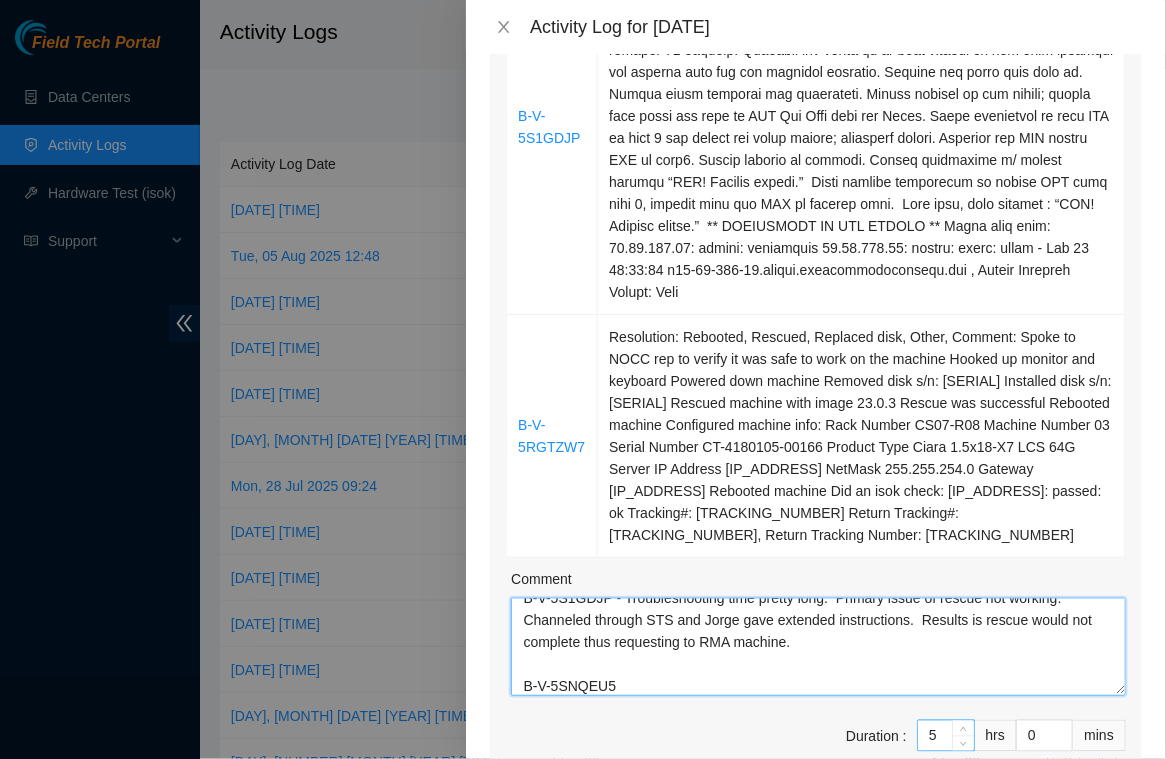 type on "B-V-5S1GDJP - Troubleshooting time pretty long.  Primary issue of rescue not working. Channeled through STS and Jorge gave extended instructions.  Results is rescue would not complete thus requesting to RMA machine.
B-V-5SNQEU5" 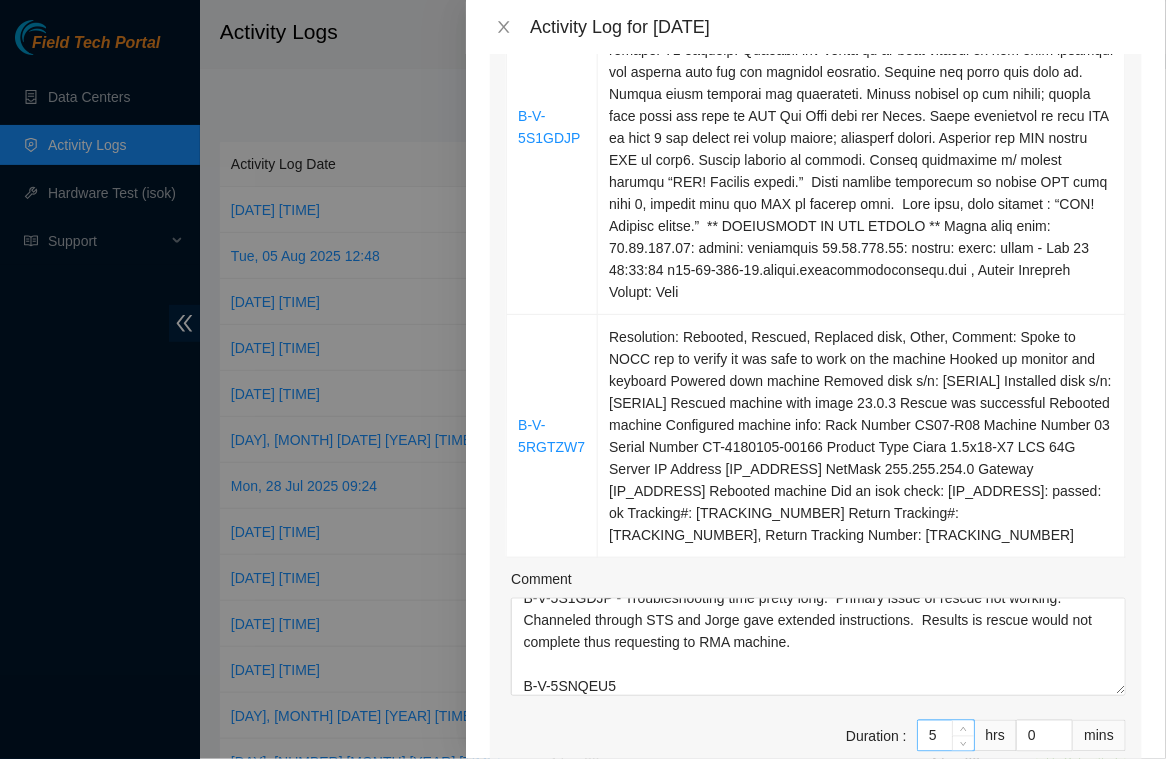 click on "5" at bounding box center (946, 736) 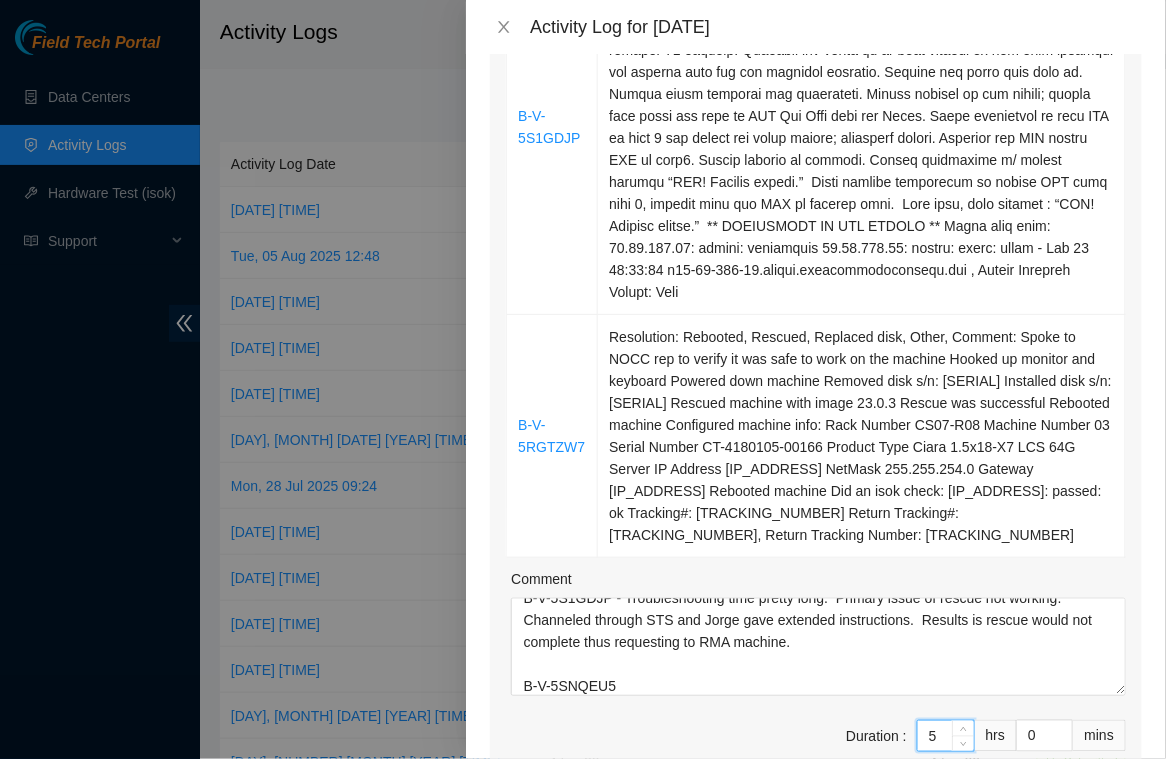 type 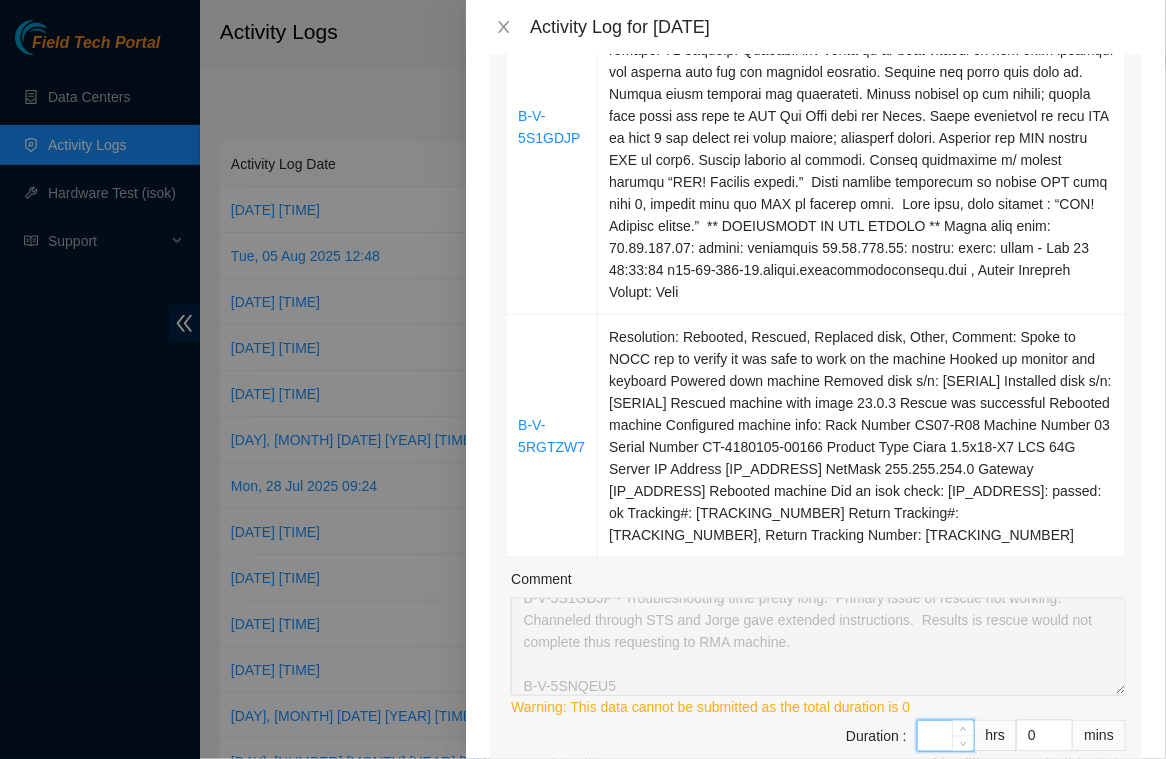 type on "7" 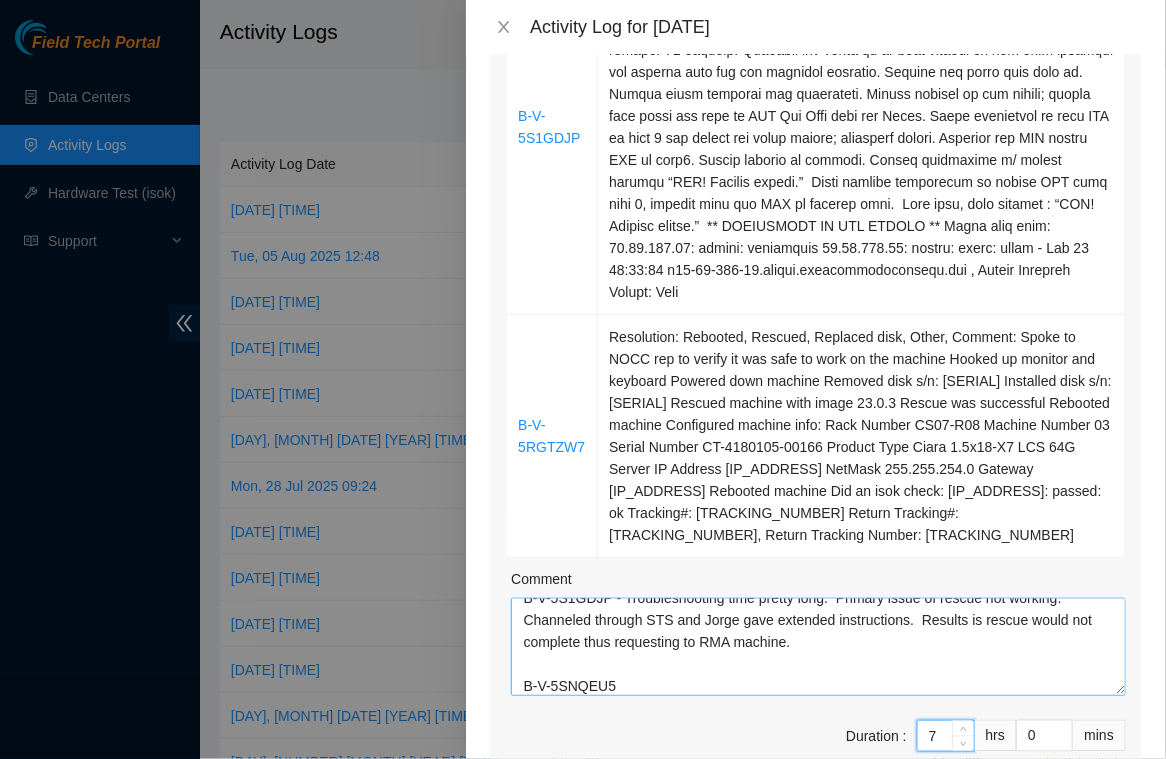 type on "7" 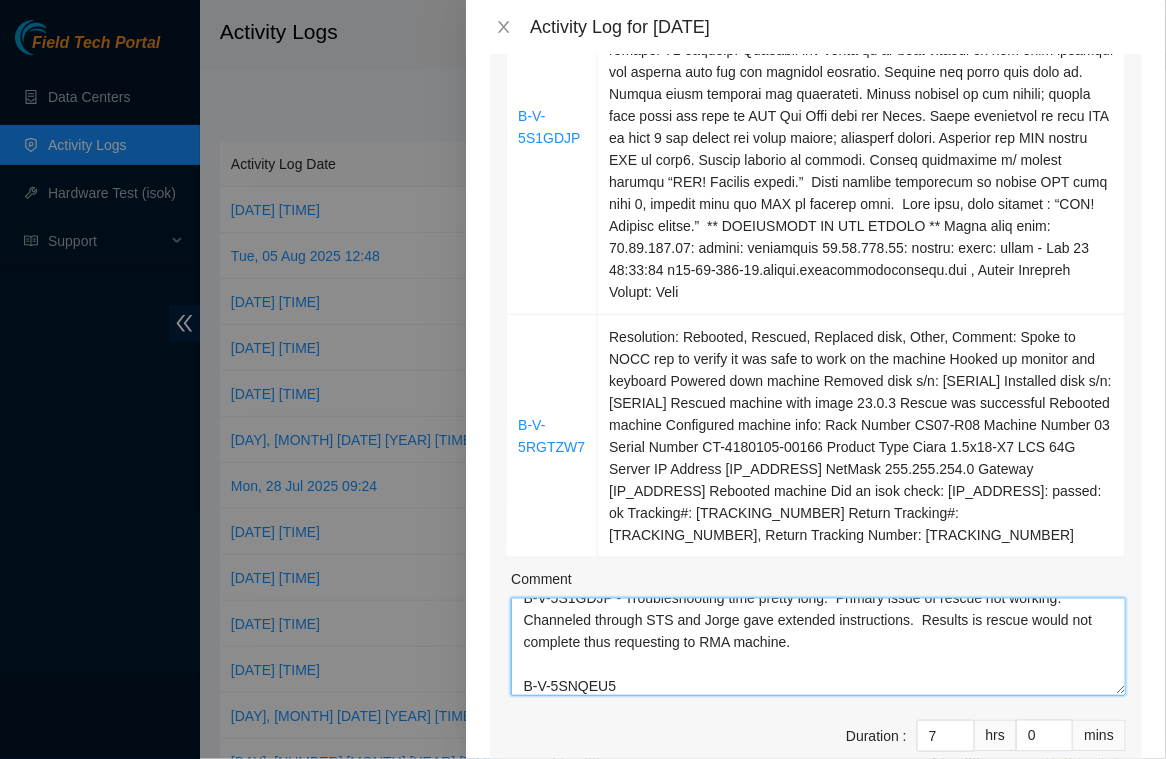 click on "B-V-5S1GDJP - Troubleshooting time pretty long.  Primary issue of rescue not working. Channeled through STS and Jorge gave extended instructions.  Results is rescue would not complete thus requesting to RMA machine.
B-V-5SNQEU5" at bounding box center [818, 647] 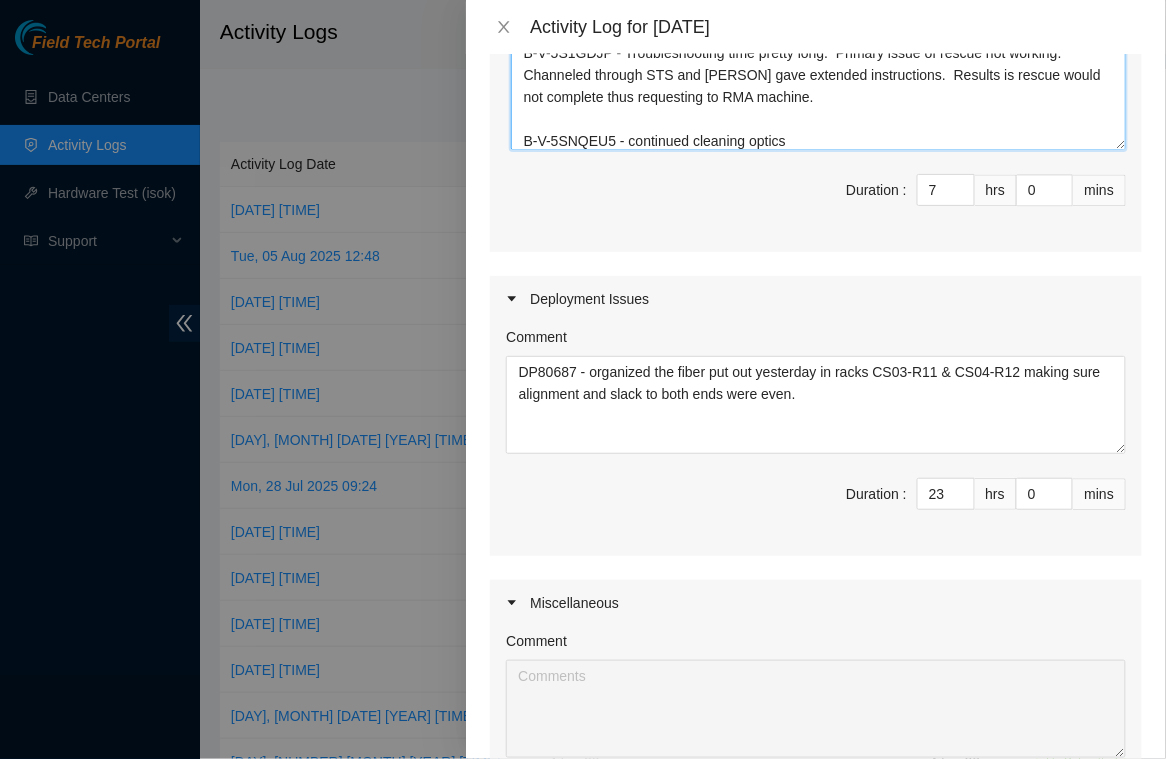 scroll, scrollTop: 1264, scrollLeft: 0, axis: vertical 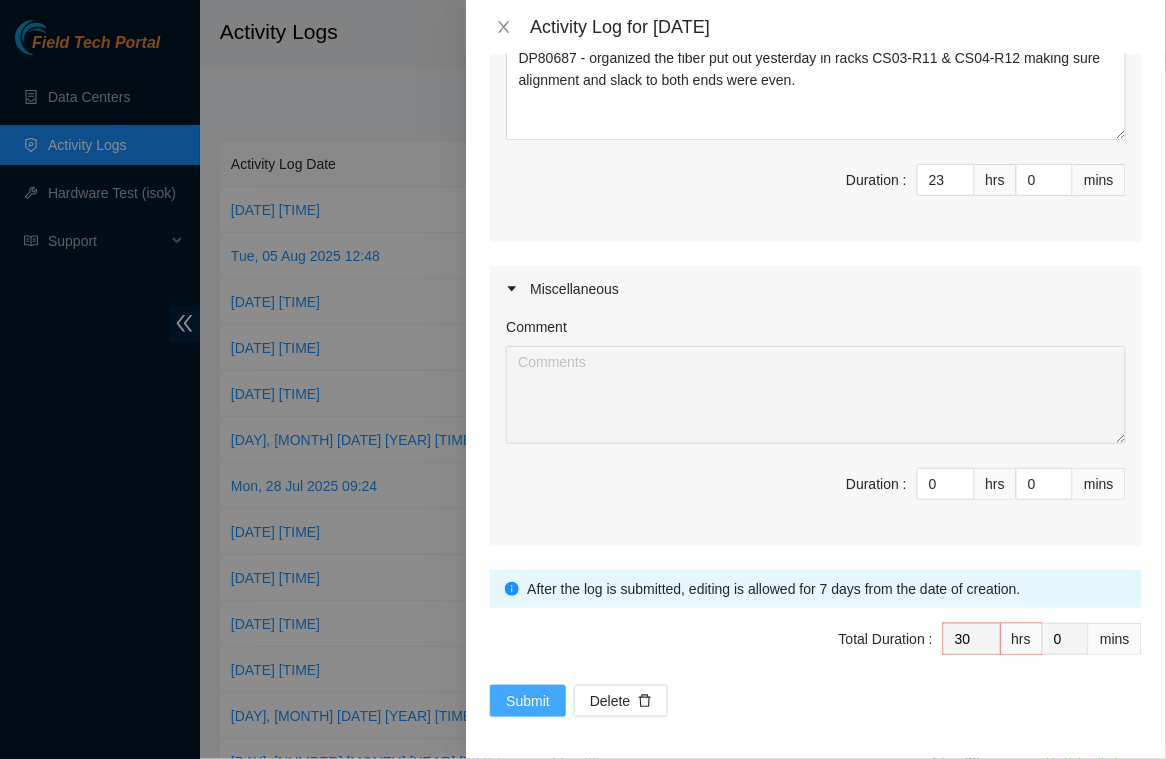 type on "B-V-5S1GDJP - Troubleshooting time pretty long.  Primary issue of rescue not working. Channeled through STS and [PERSON] gave extended instructions.  Results is rescue would not complete thus requesting to RMA machine.
B-V-5SNQEU5 - continued cleaning optics" 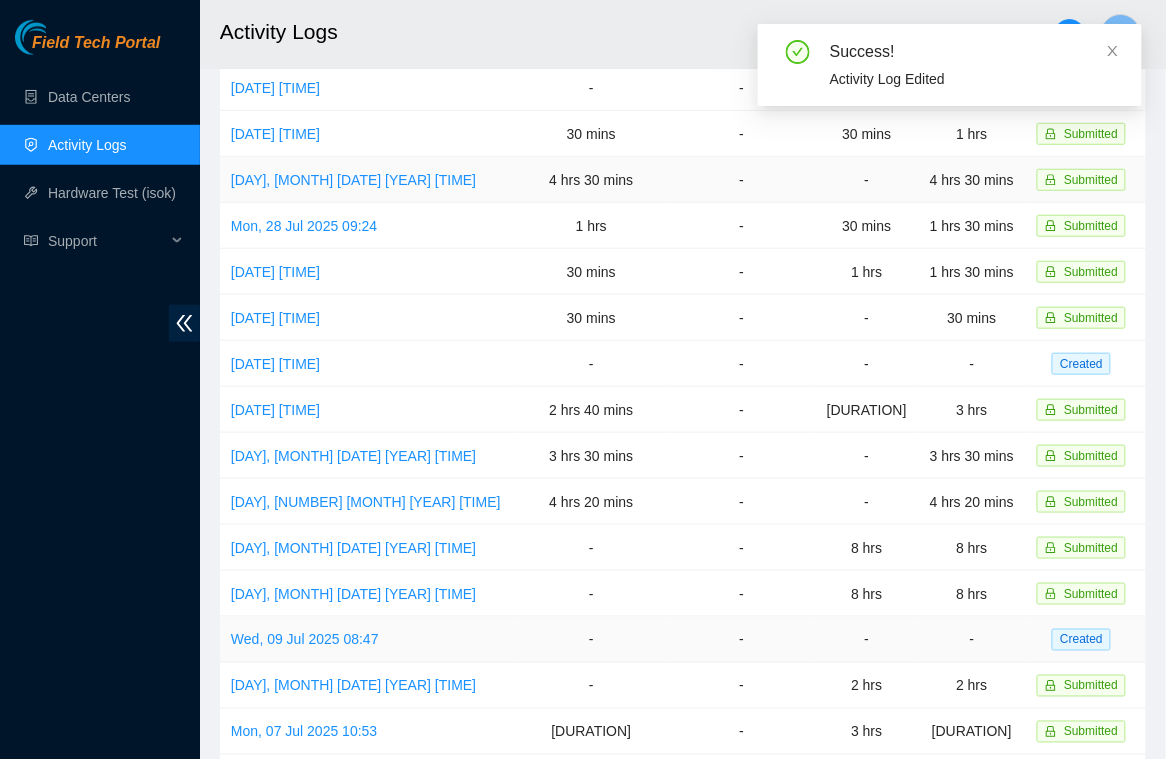 scroll, scrollTop: 0, scrollLeft: 0, axis: both 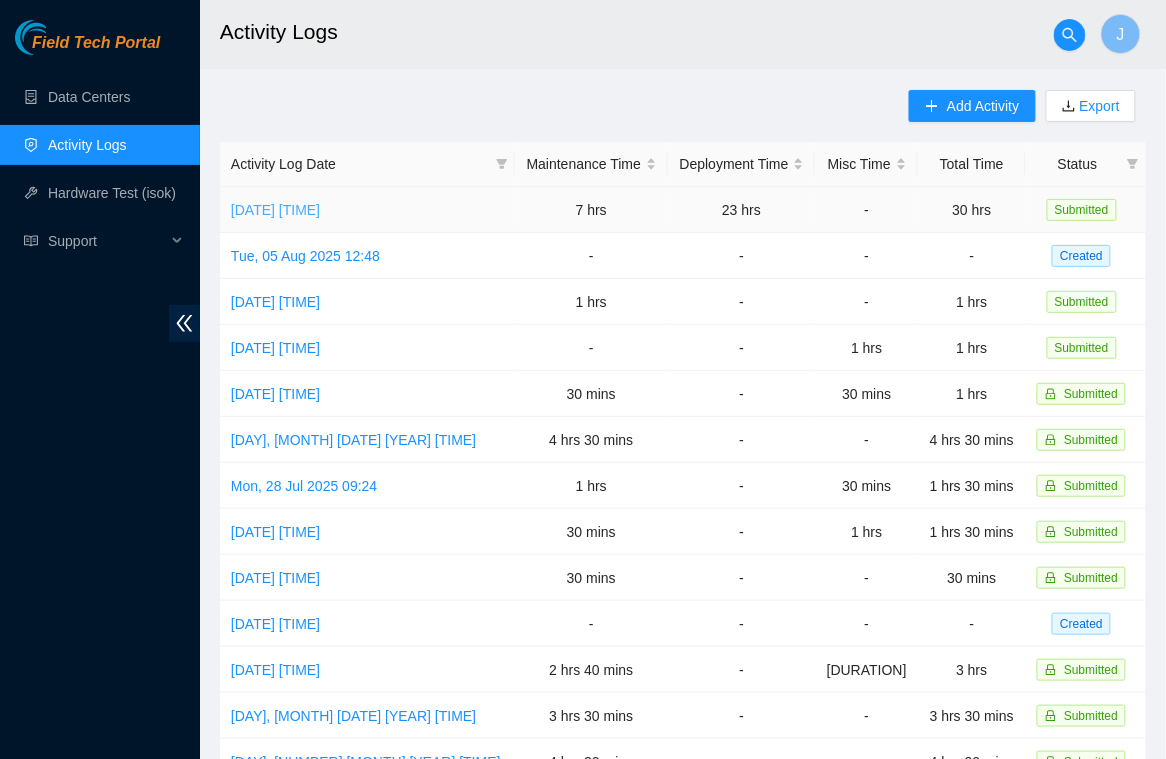 click on "[DATE] [TIME]" at bounding box center [275, 210] 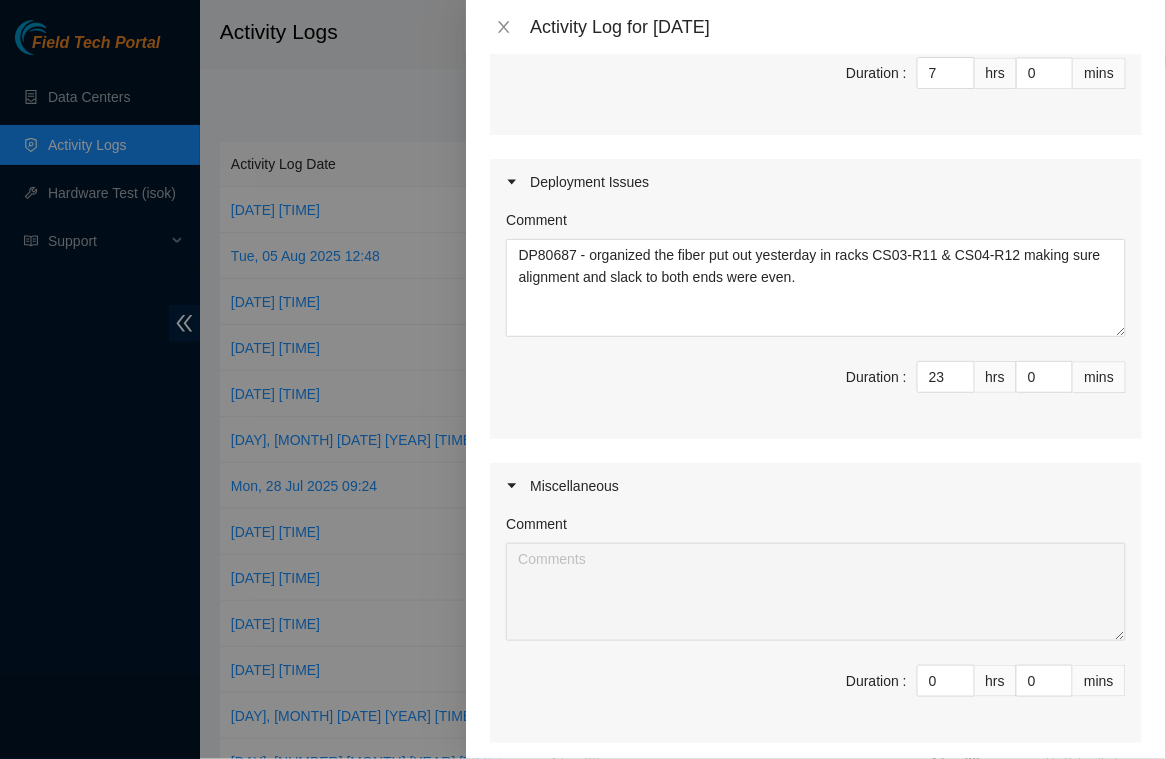 scroll, scrollTop: 1017, scrollLeft: 0, axis: vertical 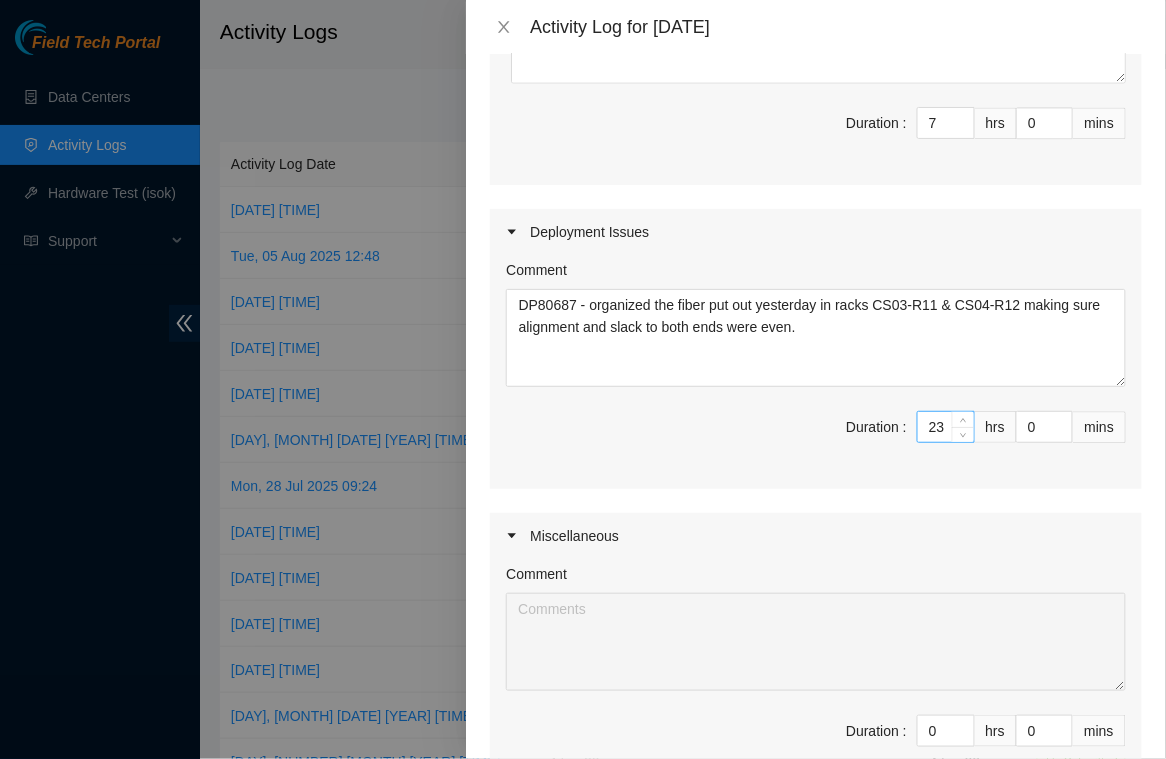 click on "23" at bounding box center [946, 427] 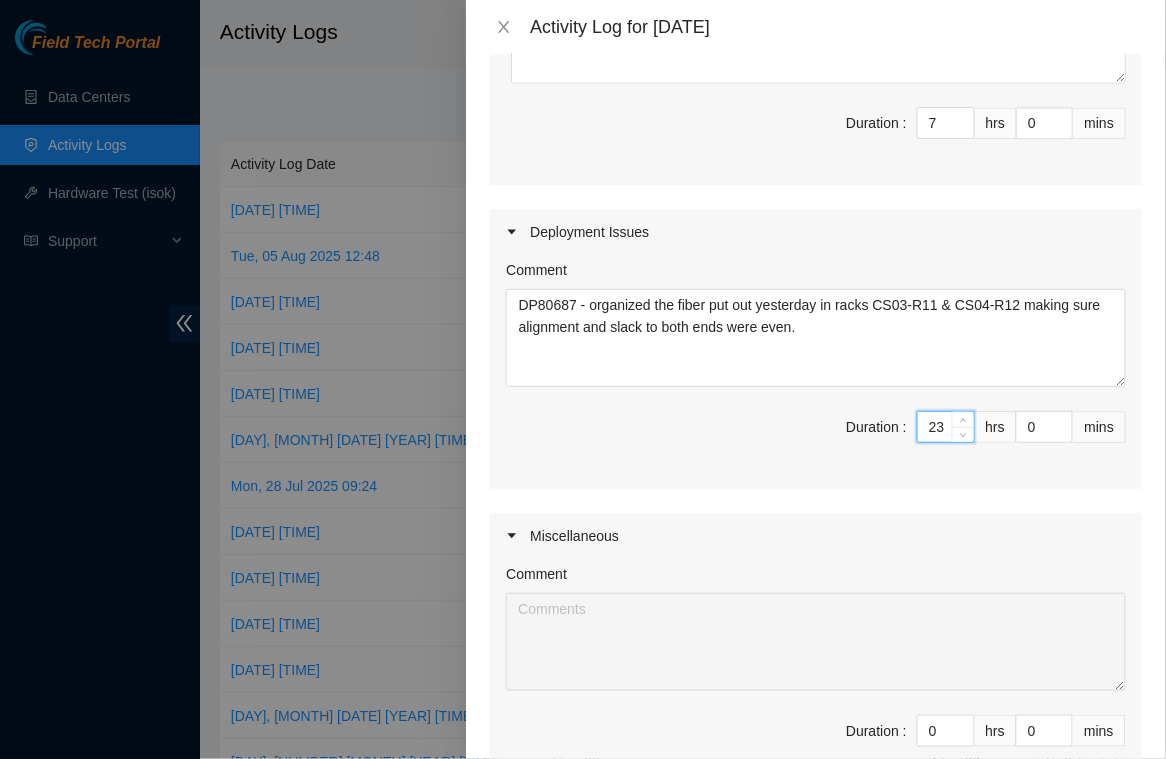 type on "2" 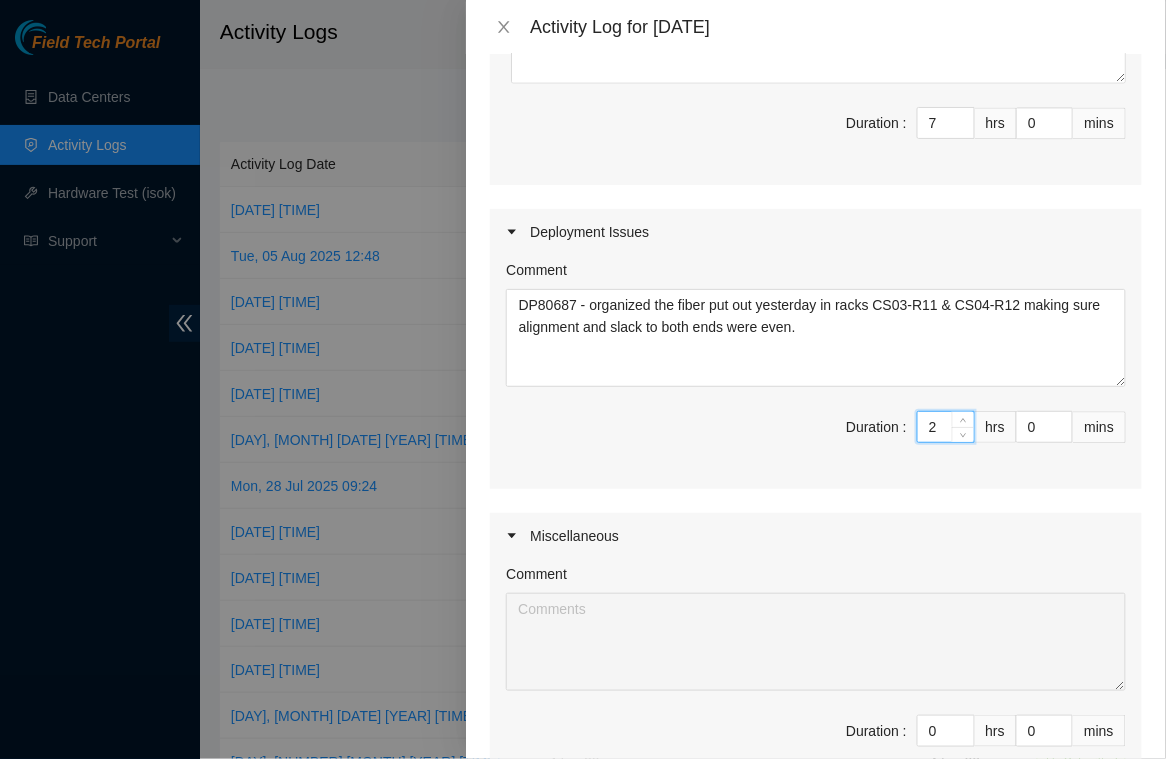 type 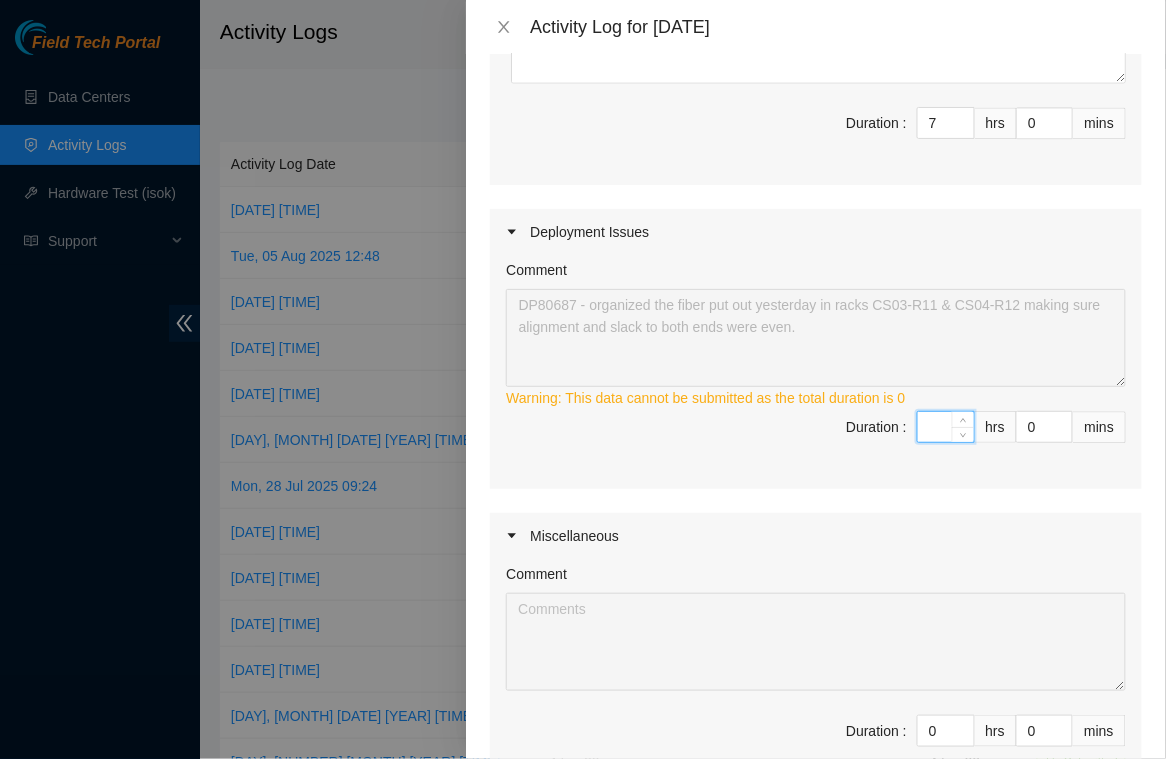 type 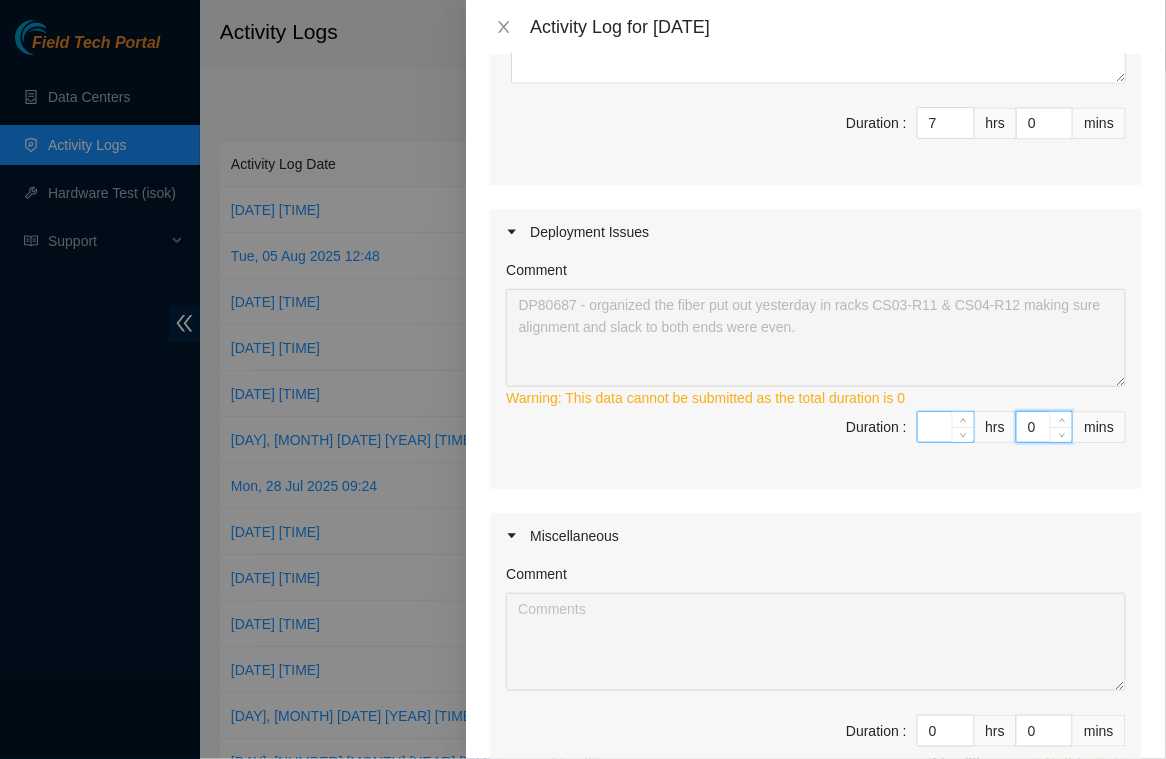 type on "3" 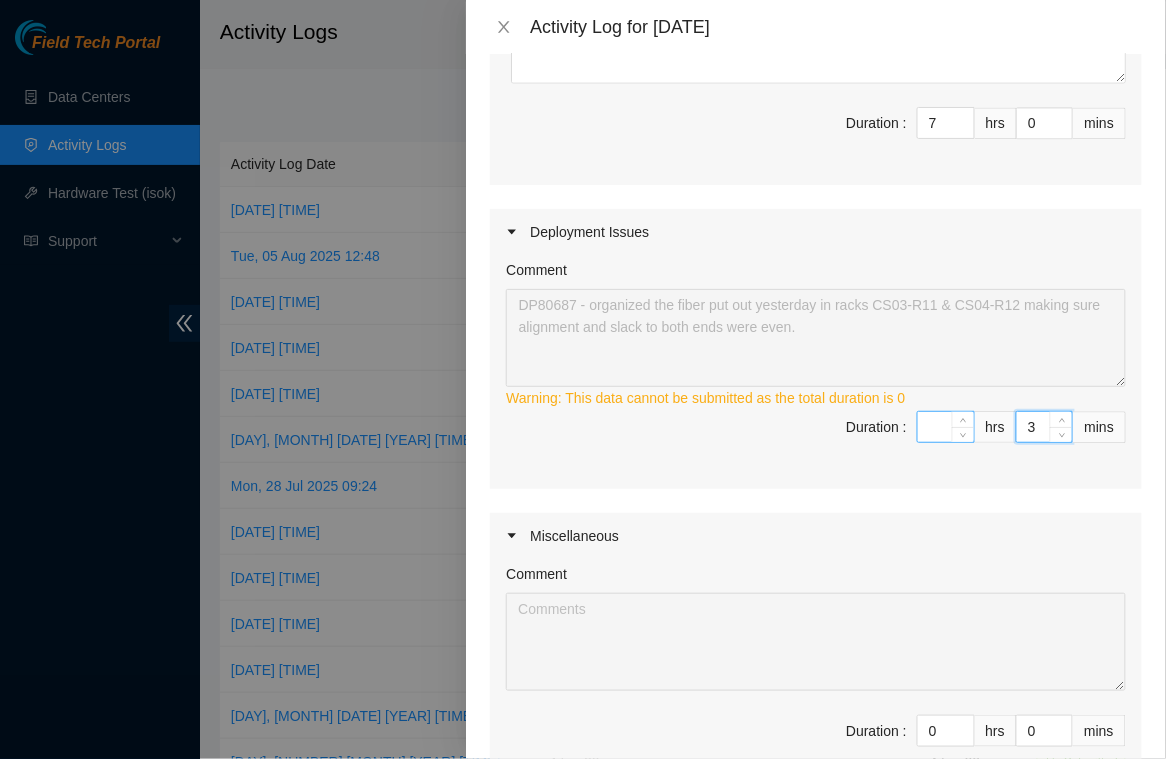 type on "30" 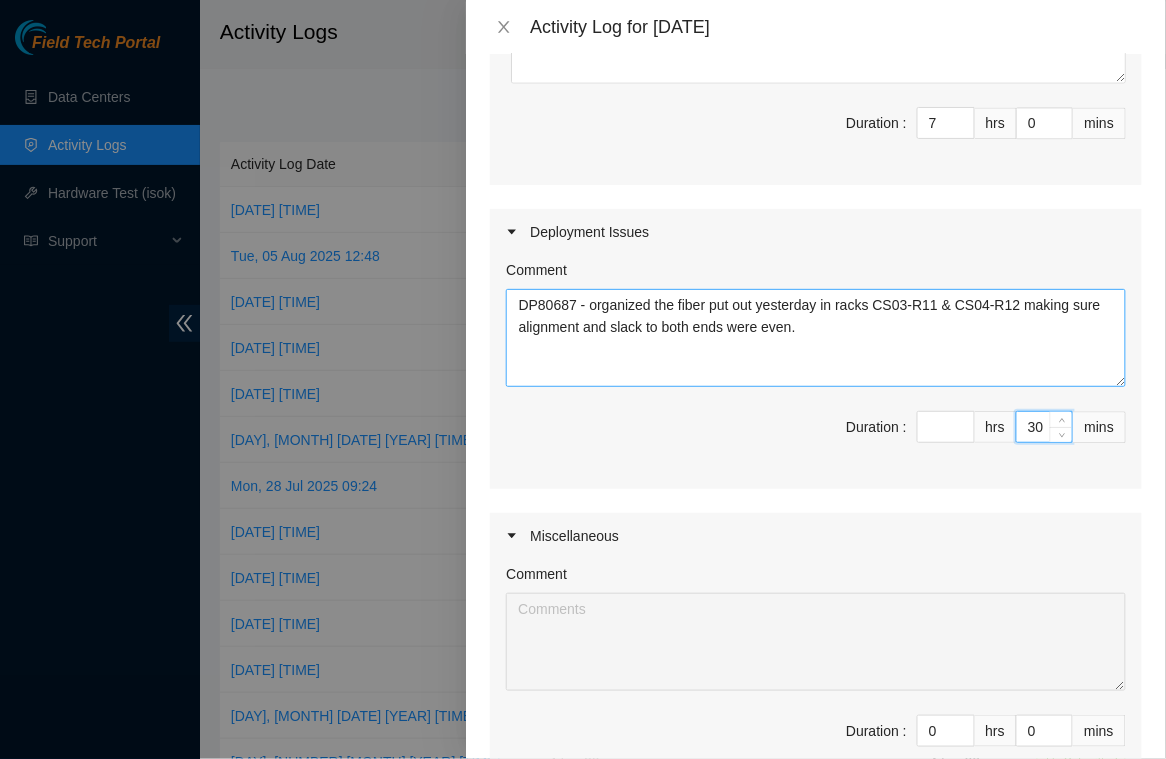 type on "30" 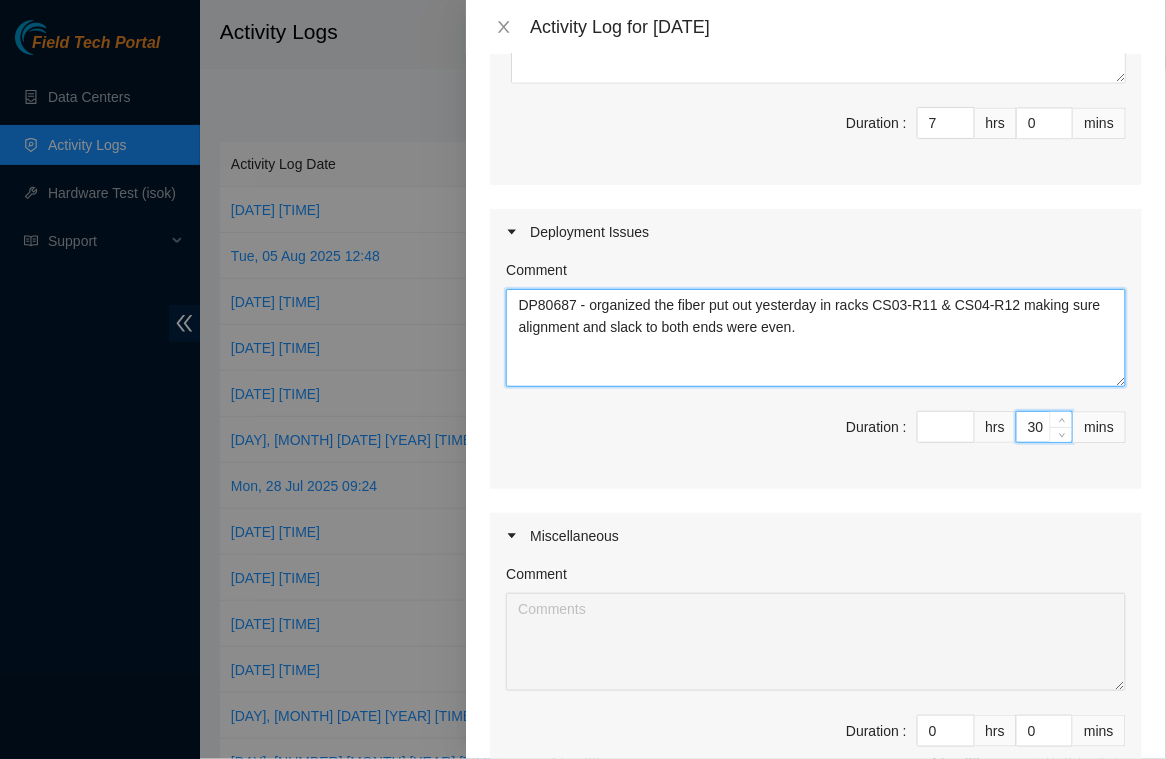 click on "DP80687 - organized the fiber put out yesterday in racks CS03-R11 & CS04-R12 making sure alignment and slack to both ends were even." at bounding box center (816, 338) 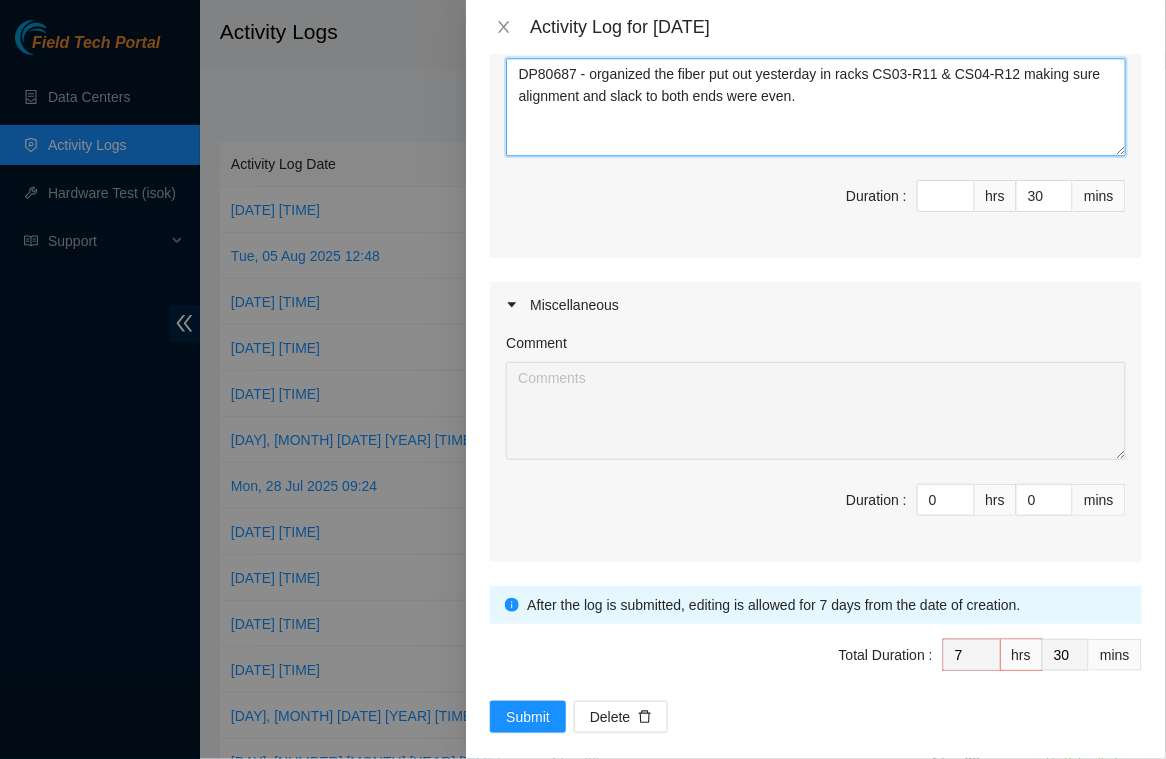 scroll, scrollTop: 1264, scrollLeft: 0, axis: vertical 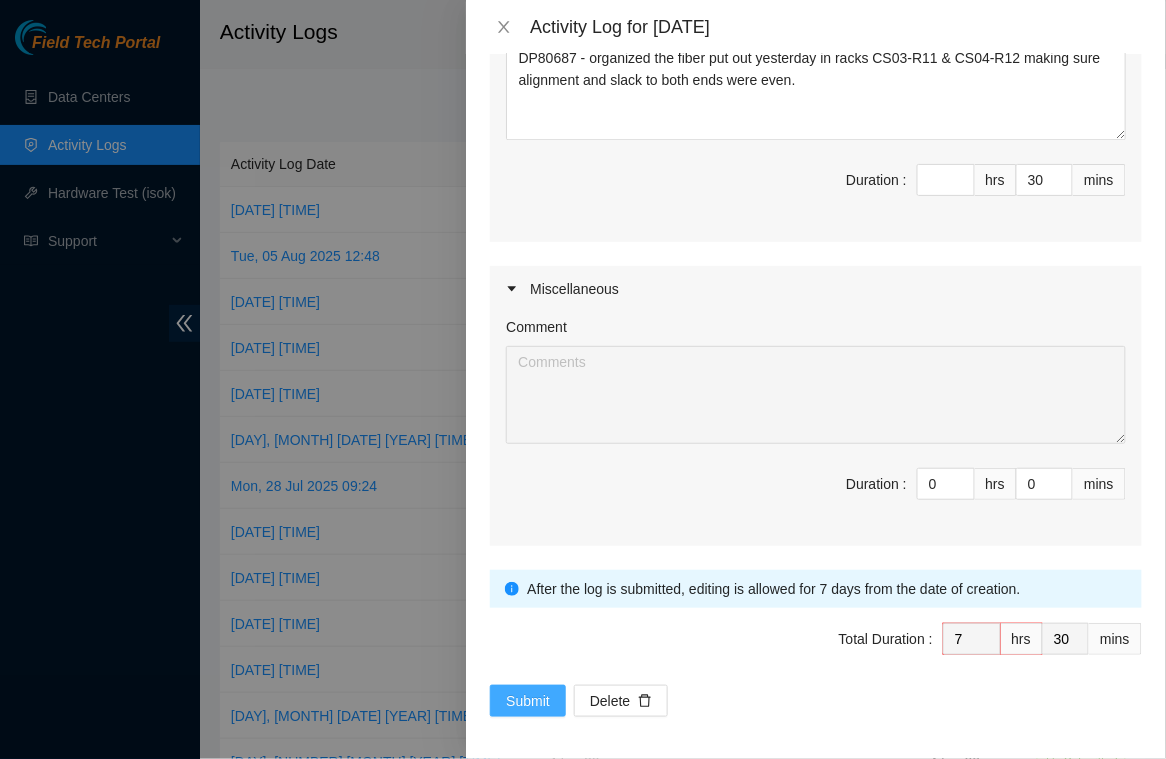 click on "Submit" at bounding box center [528, 701] 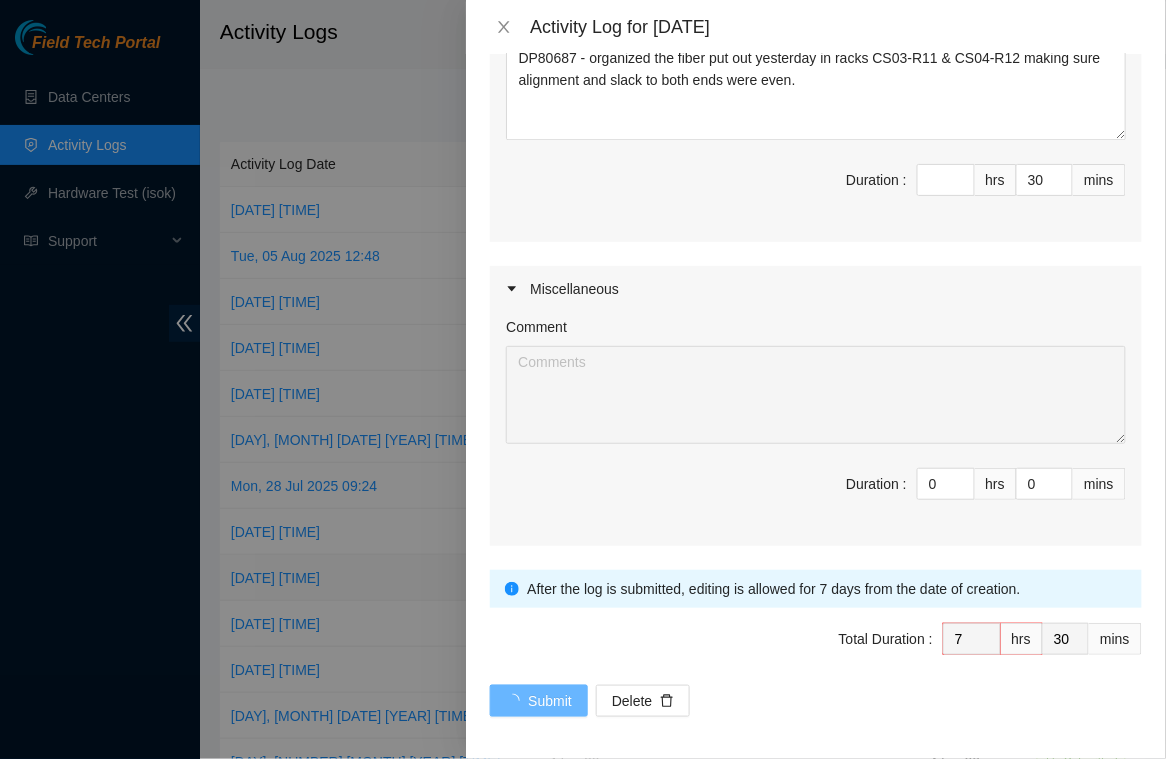 scroll, scrollTop: 0, scrollLeft: 0, axis: both 